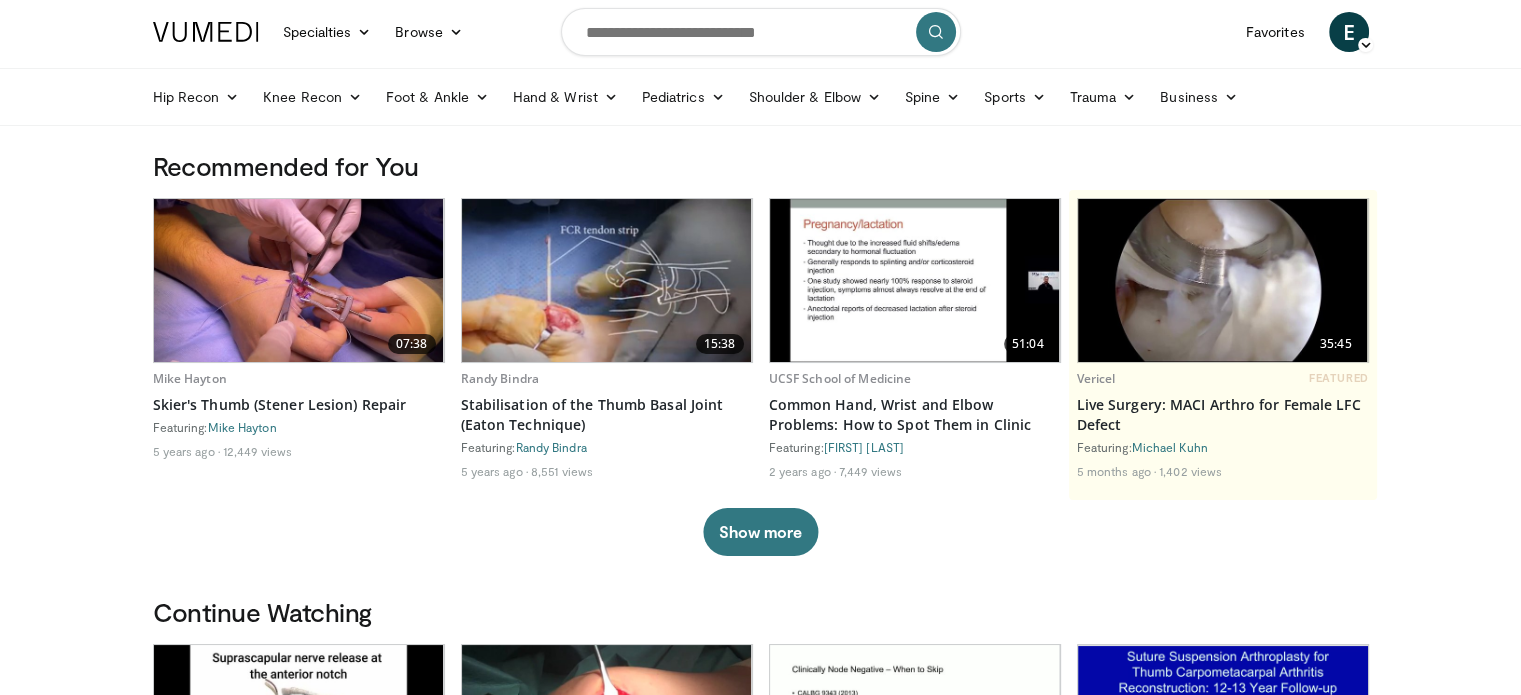 scroll, scrollTop: 0, scrollLeft: 0, axis: both 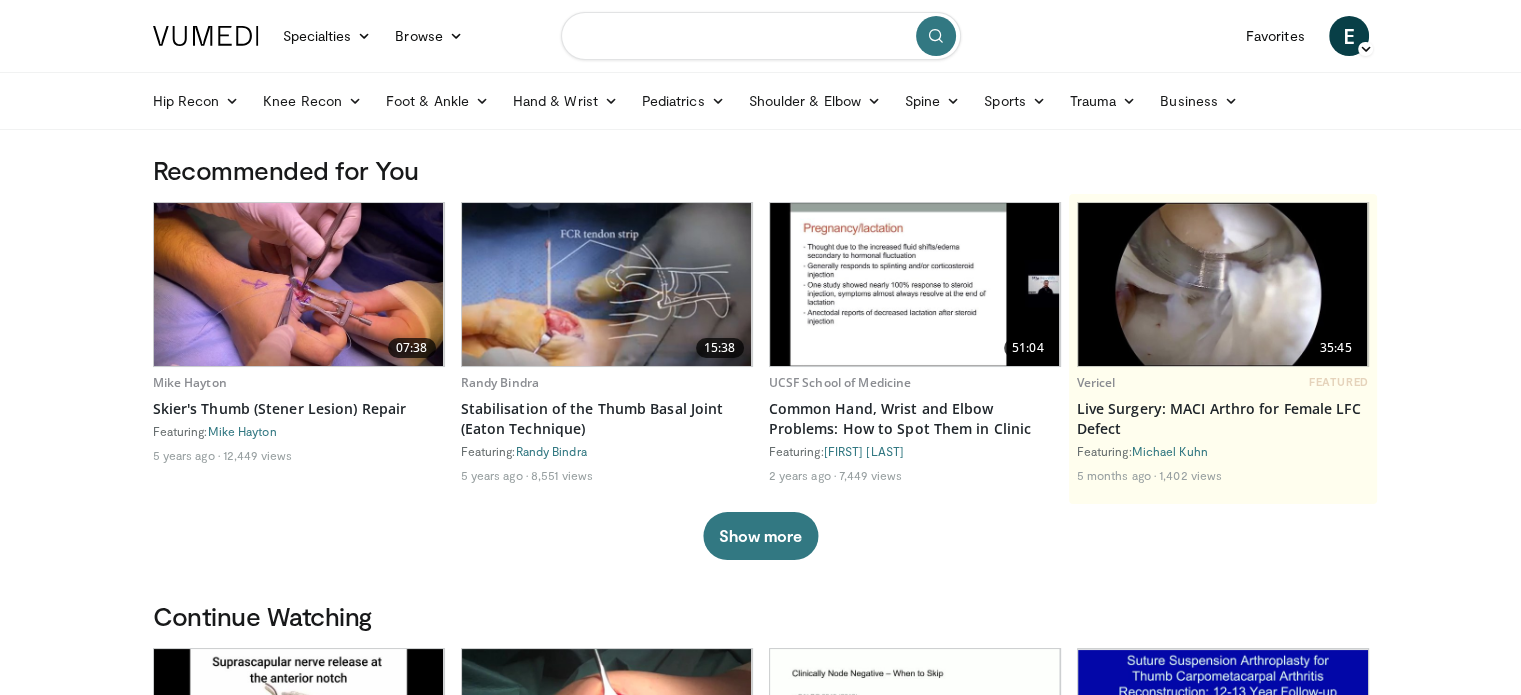 click at bounding box center (761, 36) 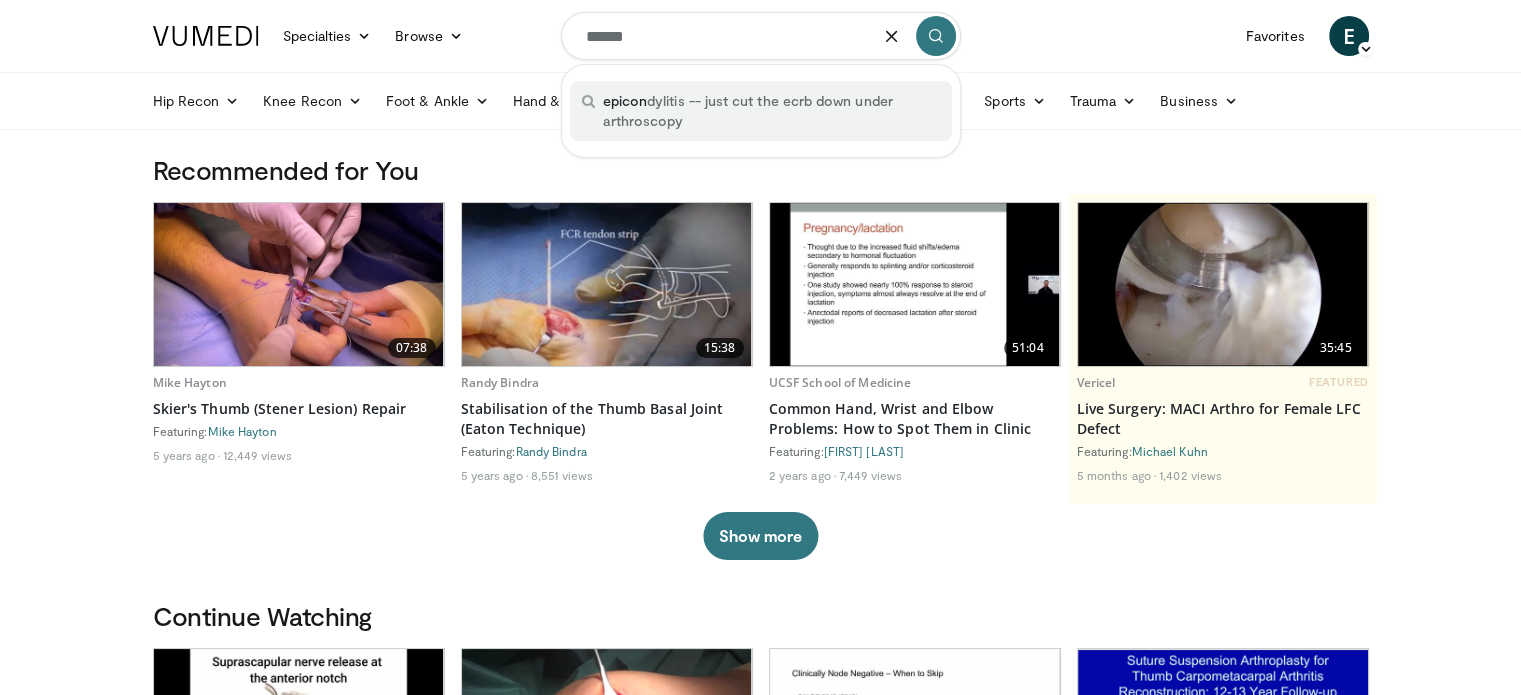 click on "epicon dylitis -- just cut the ecrb down under arthroscopy" at bounding box center [771, 111] 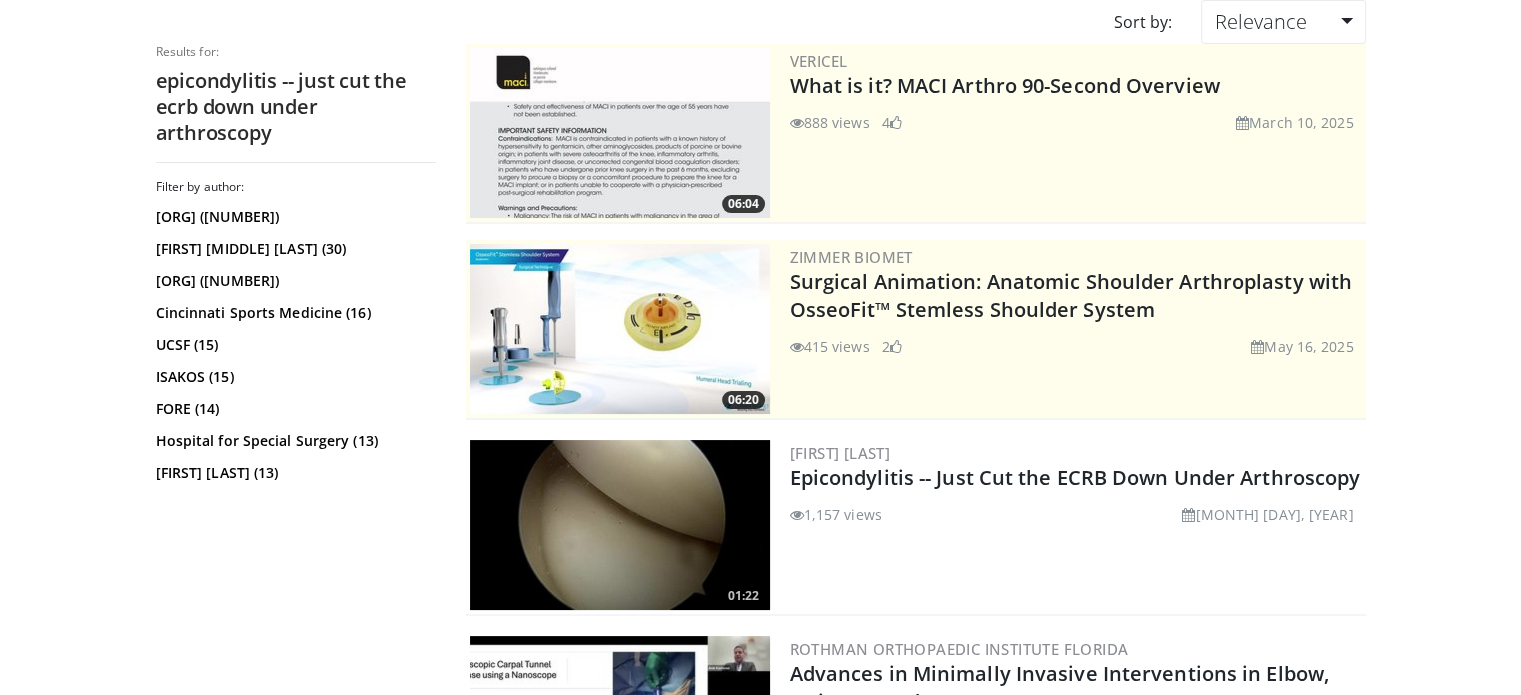 scroll, scrollTop: 200, scrollLeft: 0, axis: vertical 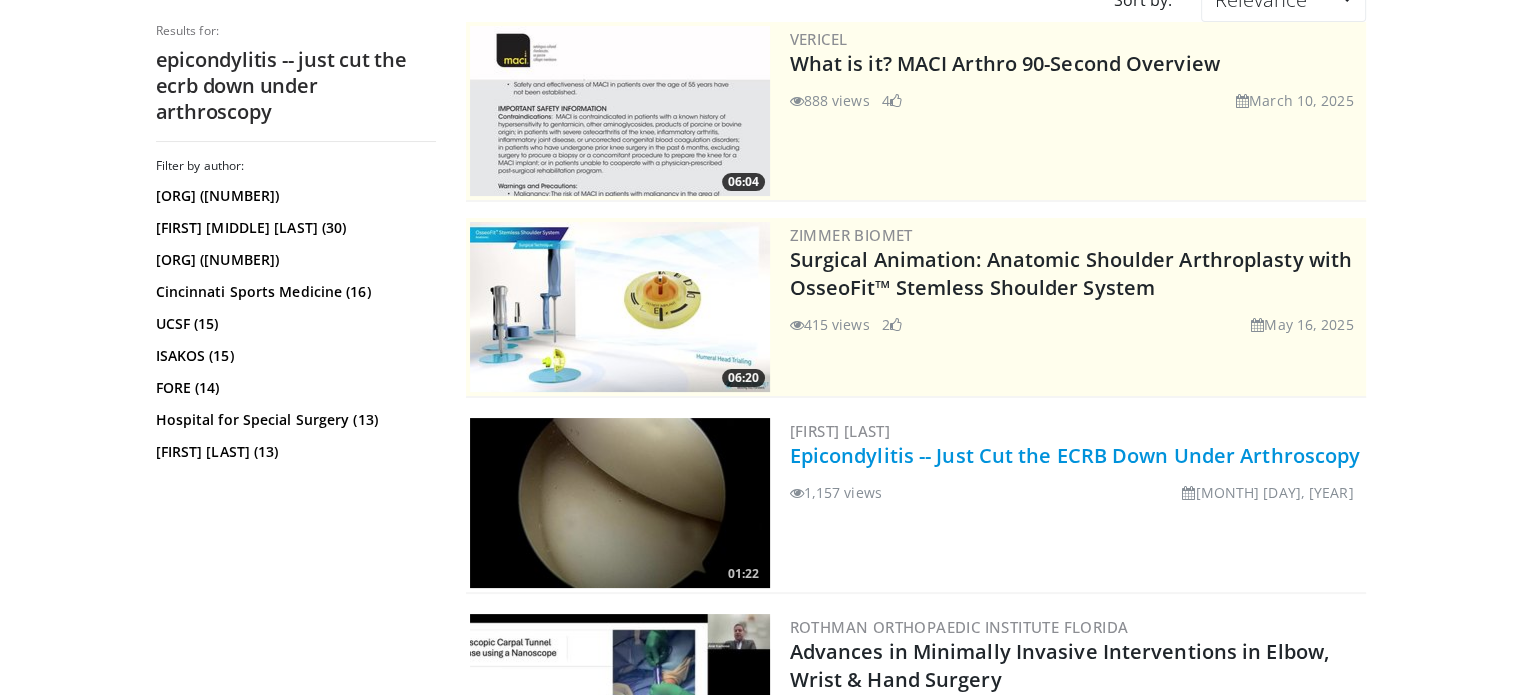 click on "Epicondylitis -- Just Cut the ECRB Down Under Arthroscopy" at bounding box center [1075, 455] 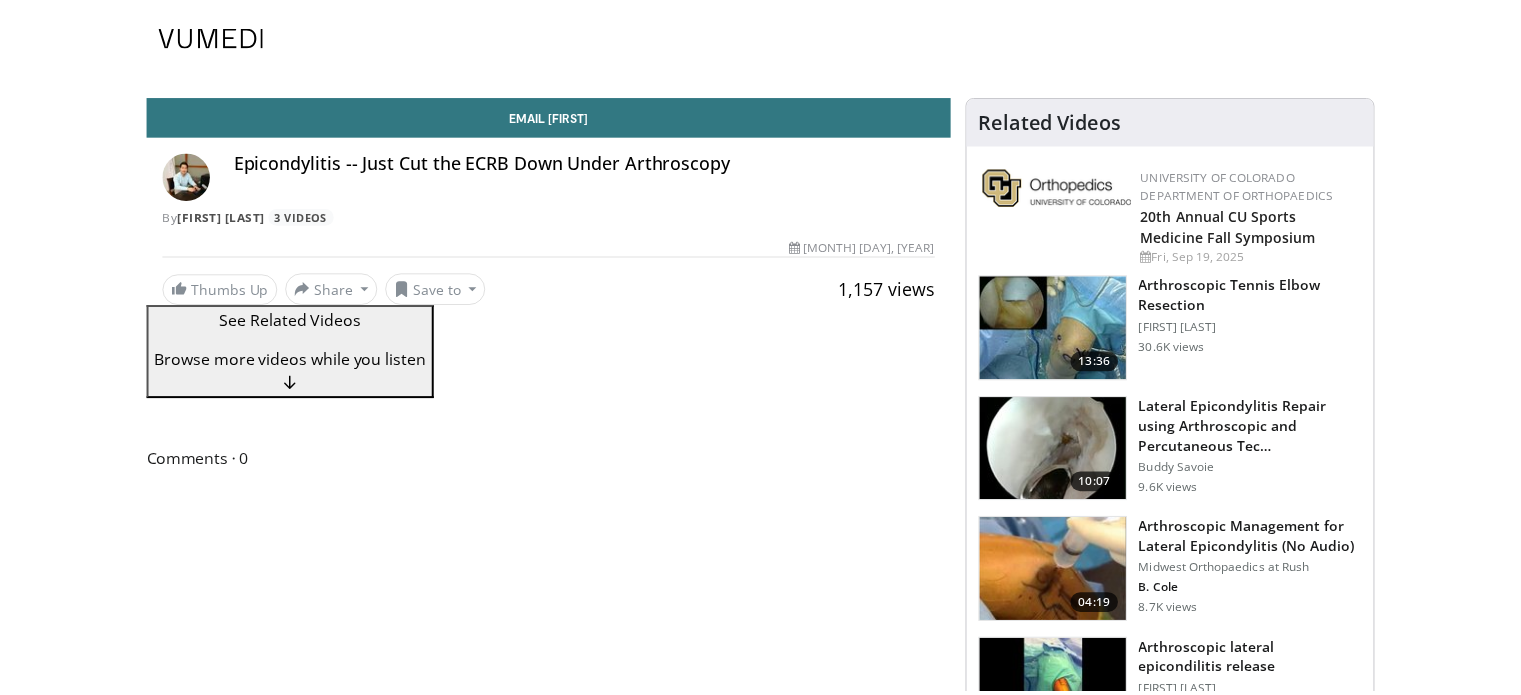 scroll, scrollTop: 0, scrollLeft: 0, axis: both 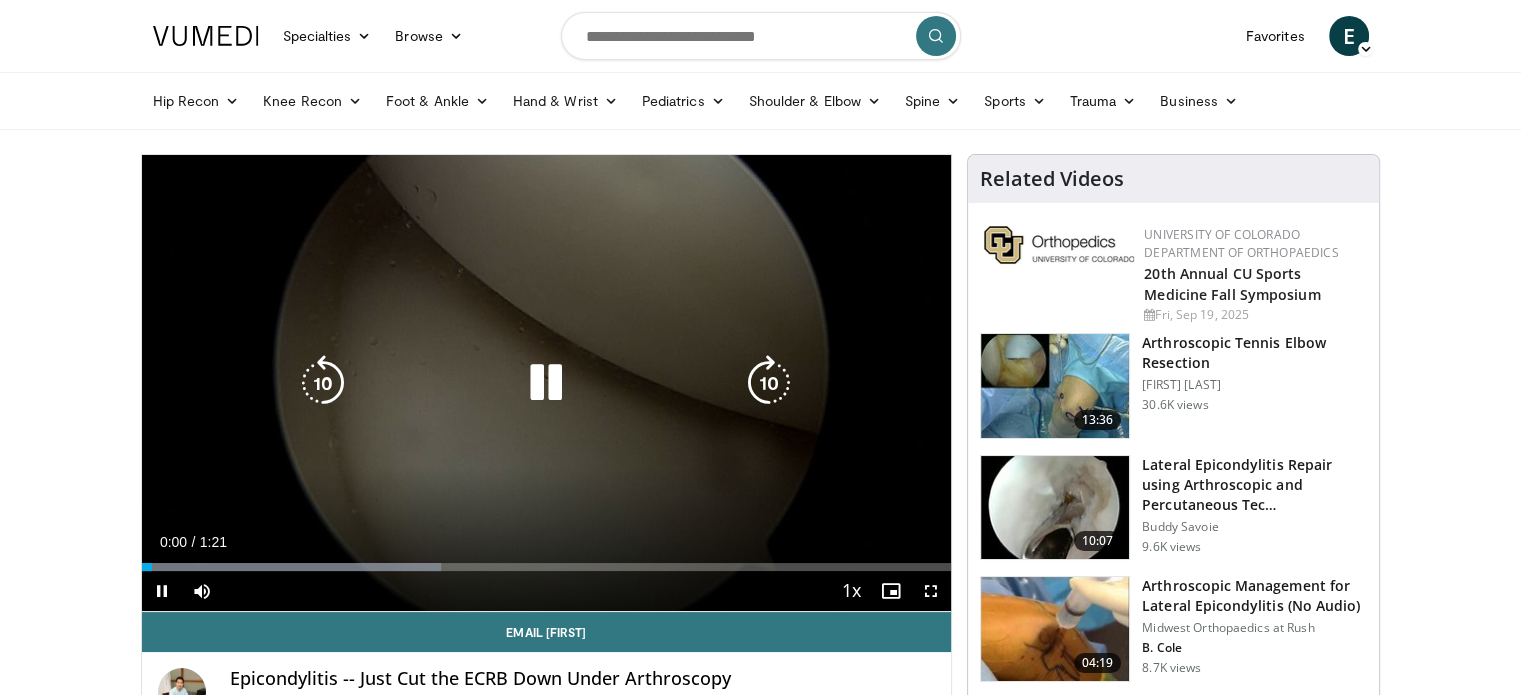 click at bounding box center (546, 383) 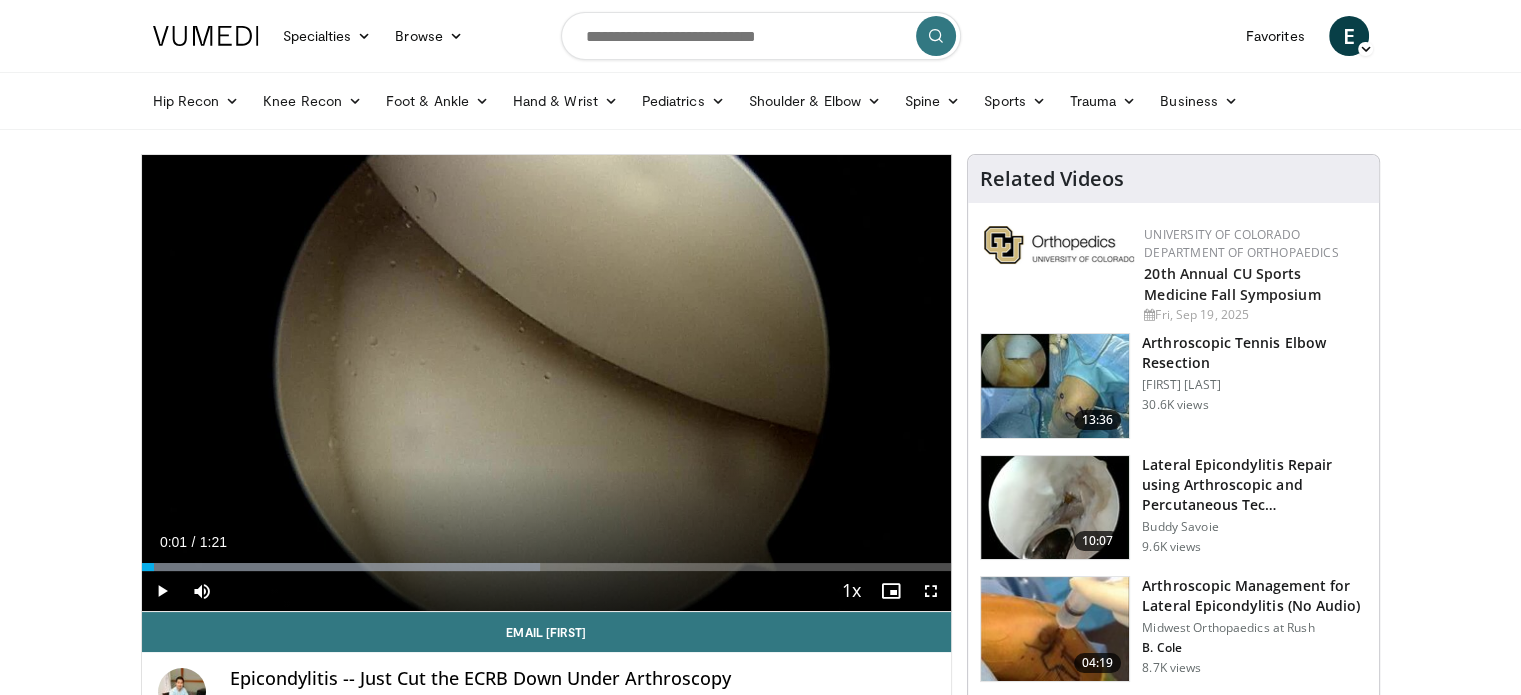 click on "10 seconds
Tap to unmute" at bounding box center (547, 383) 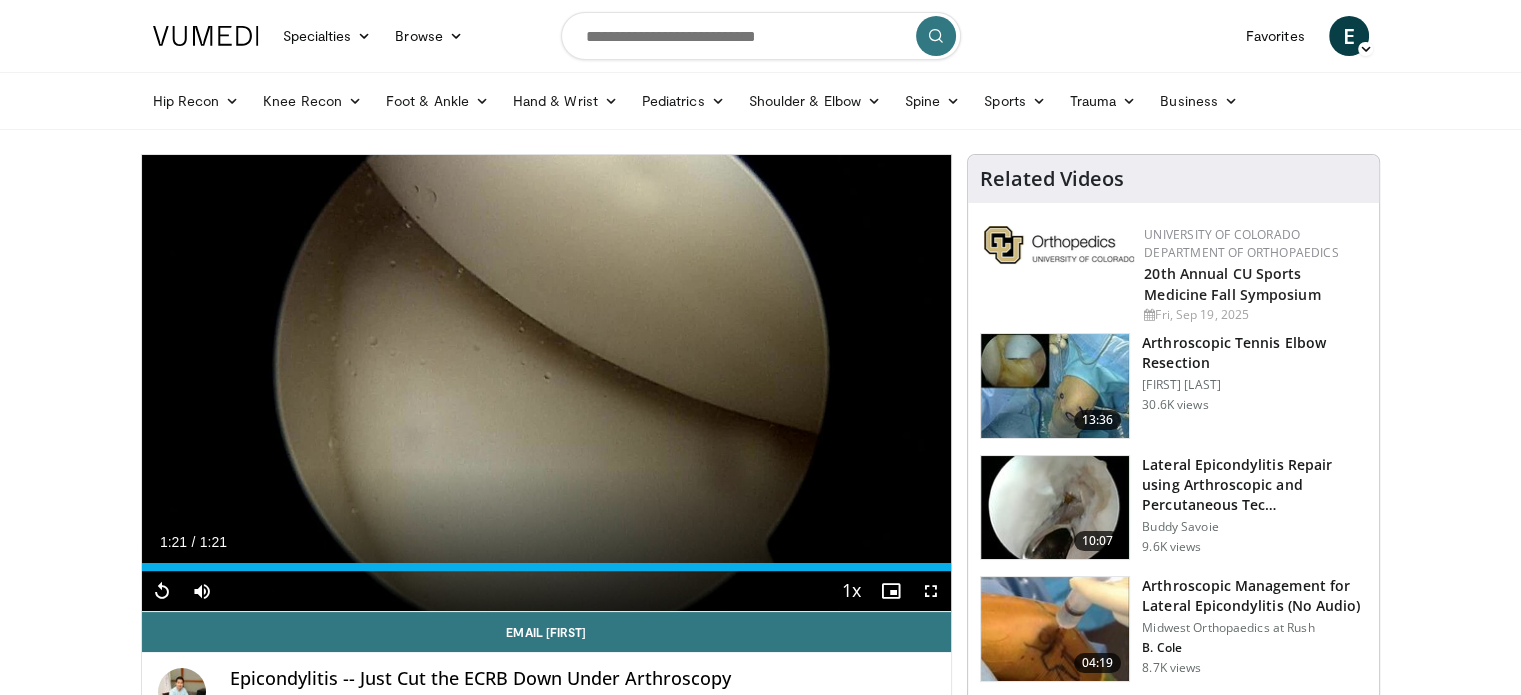 click at bounding box center [1055, 386] 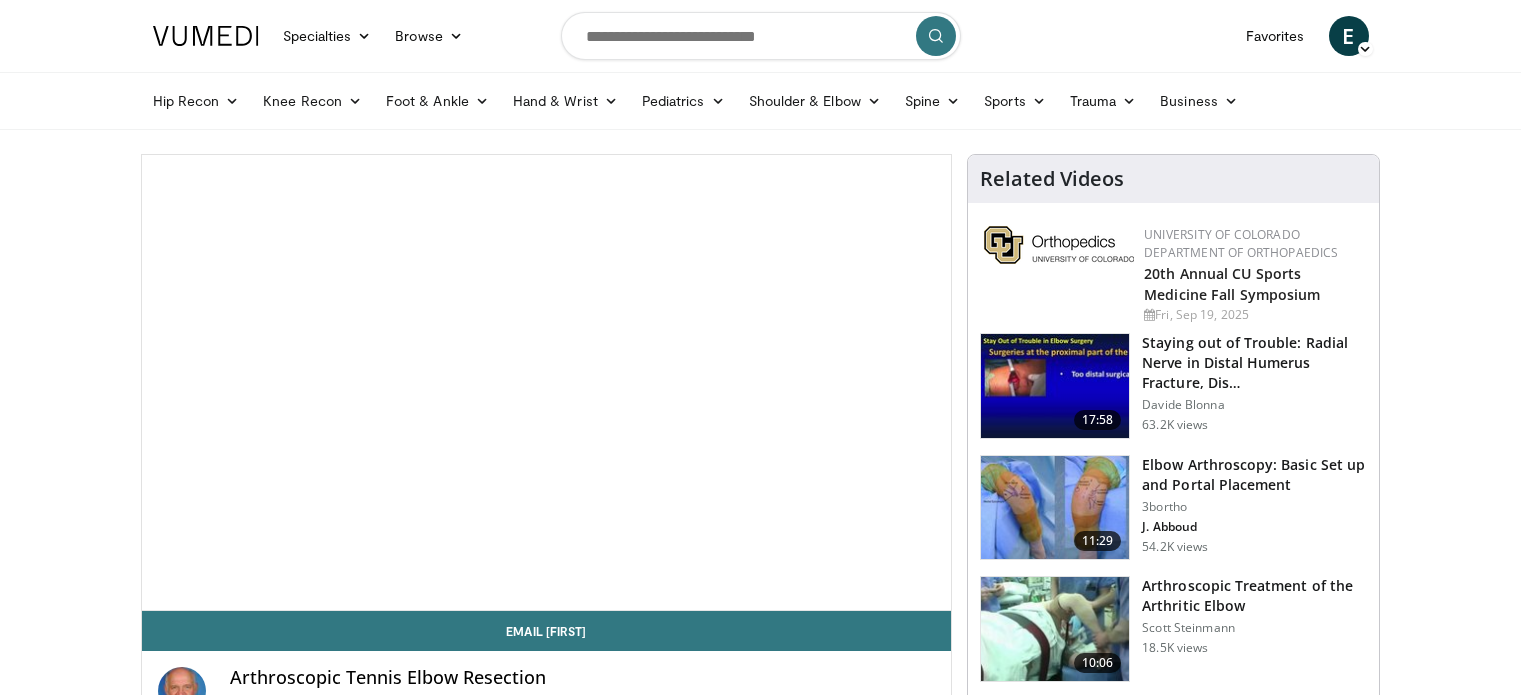 scroll, scrollTop: 0, scrollLeft: 0, axis: both 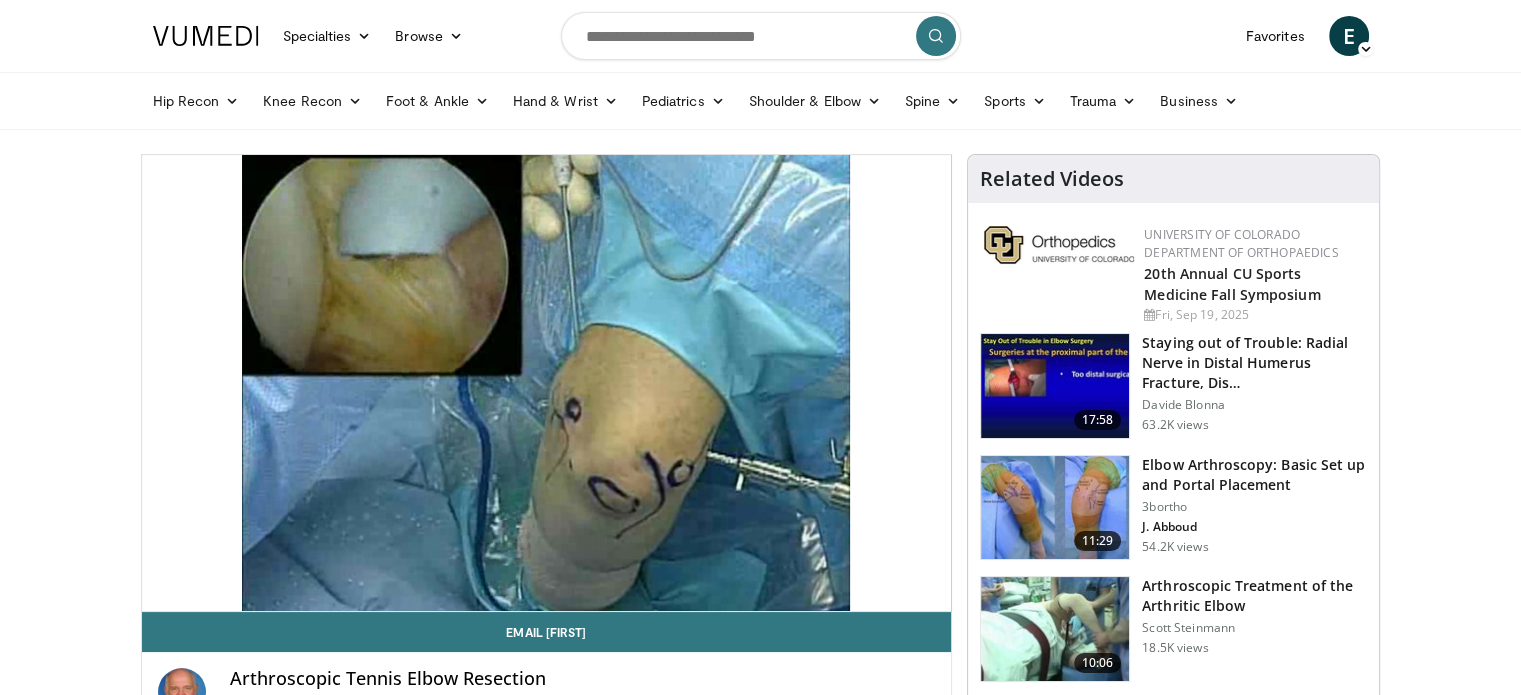 click on "Specialties
Adult & Family Medicine
Allergy, Asthma, Immunology
Anesthesiology
Cardiology
Dental
Dermatology
Endocrinology
Gastroenterology & Hepatology
General Surgery
Hematology & Oncology
Infectious Disease
Nephrology
Neurology
Neurosurgery
Obstetrics & Gynecology
Ophthalmology
Oral Maxillofacial
Orthopaedics
Otolaryngology
Pediatrics
Plastic Surgery
Podiatry
Psychiatry
Pulmonology
Radiation Oncology
Radiology
Rheumatology
Urology" at bounding box center [760, 2105] 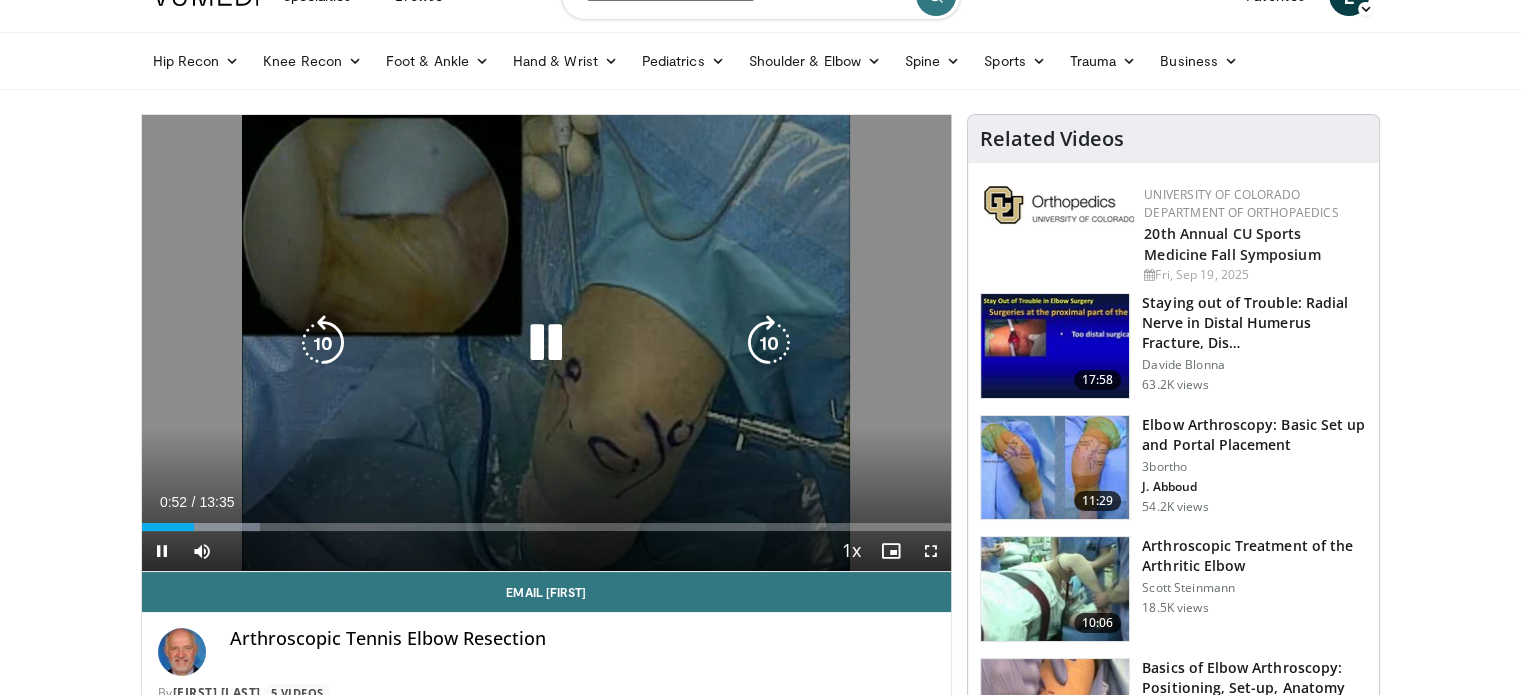 scroll, scrollTop: 0, scrollLeft: 0, axis: both 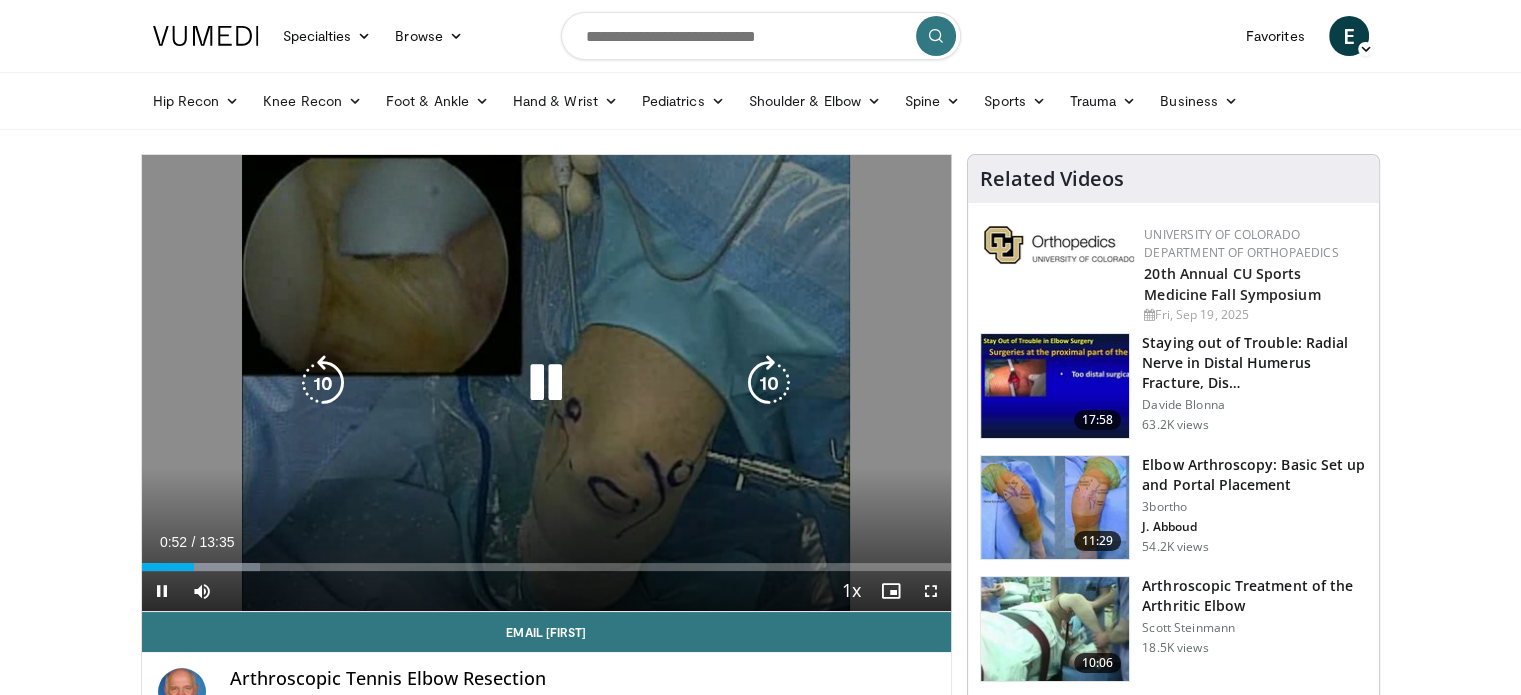 click at bounding box center (546, 383) 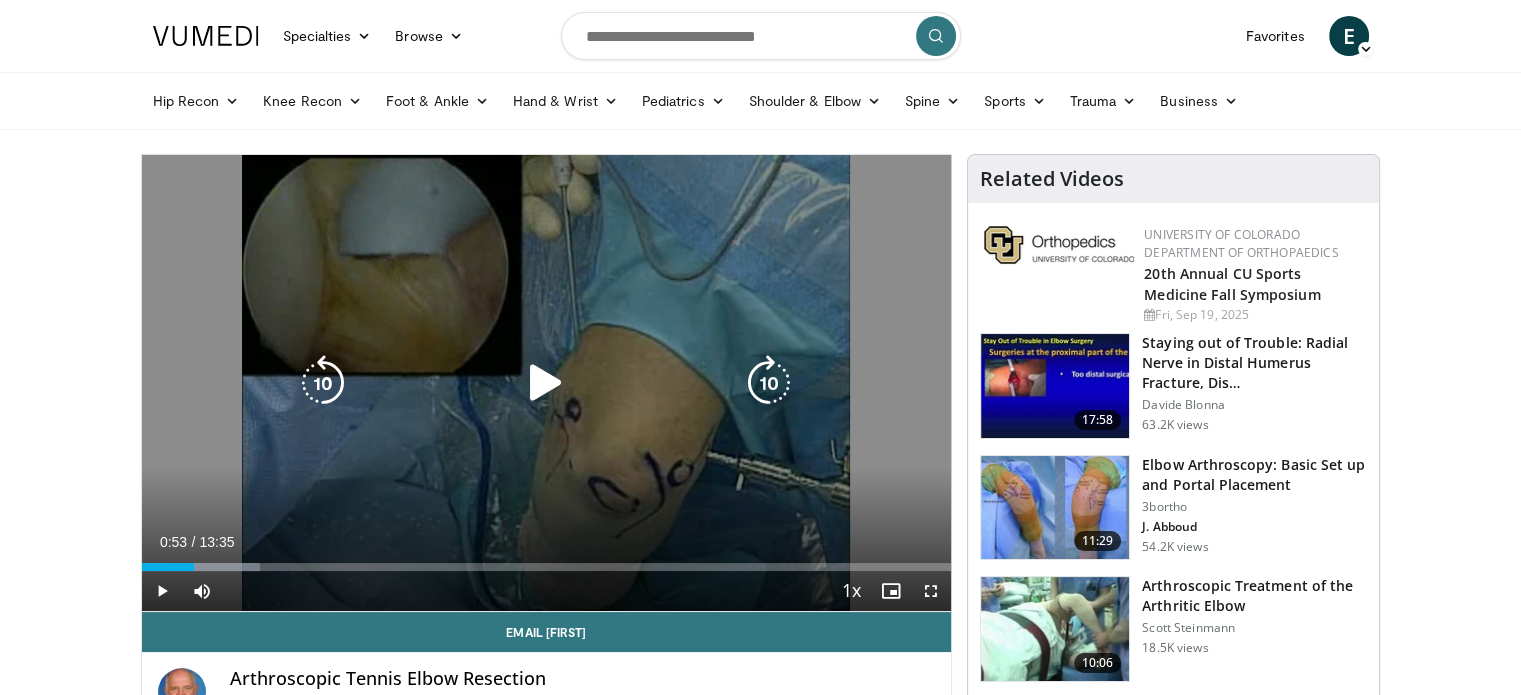 click at bounding box center [546, 383] 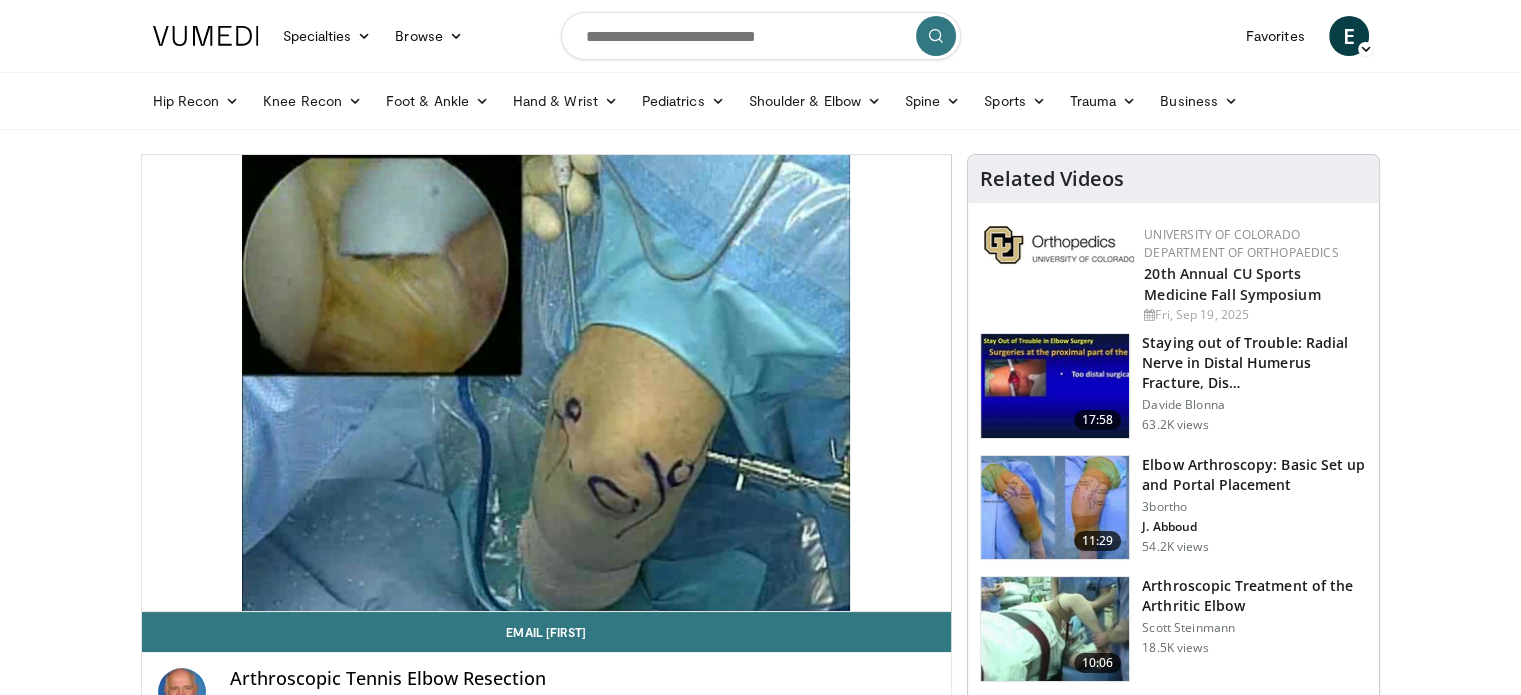 click on "Specialties
Adult & Family Medicine
Allergy, Asthma, Immunology
Anesthesiology
Cardiology
Dental
Dermatology
Endocrinology
Gastroenterology & Hepatology
General Surgery
Hematology & Oncology
Infectious Disease
Nephrology
Neurology
Neurosurgery
Obstetrics & Gynecology
Ophthalmology
Oral Maxillofacial
Orthopaedics
Otolaryngology
Pediatrics
Plastic Surgery
Podiatry
Psychiatry
Pulmonology
Radiation Oncology
Radiology
Rheumatology
Urology" at bounding box center [760, 2105] 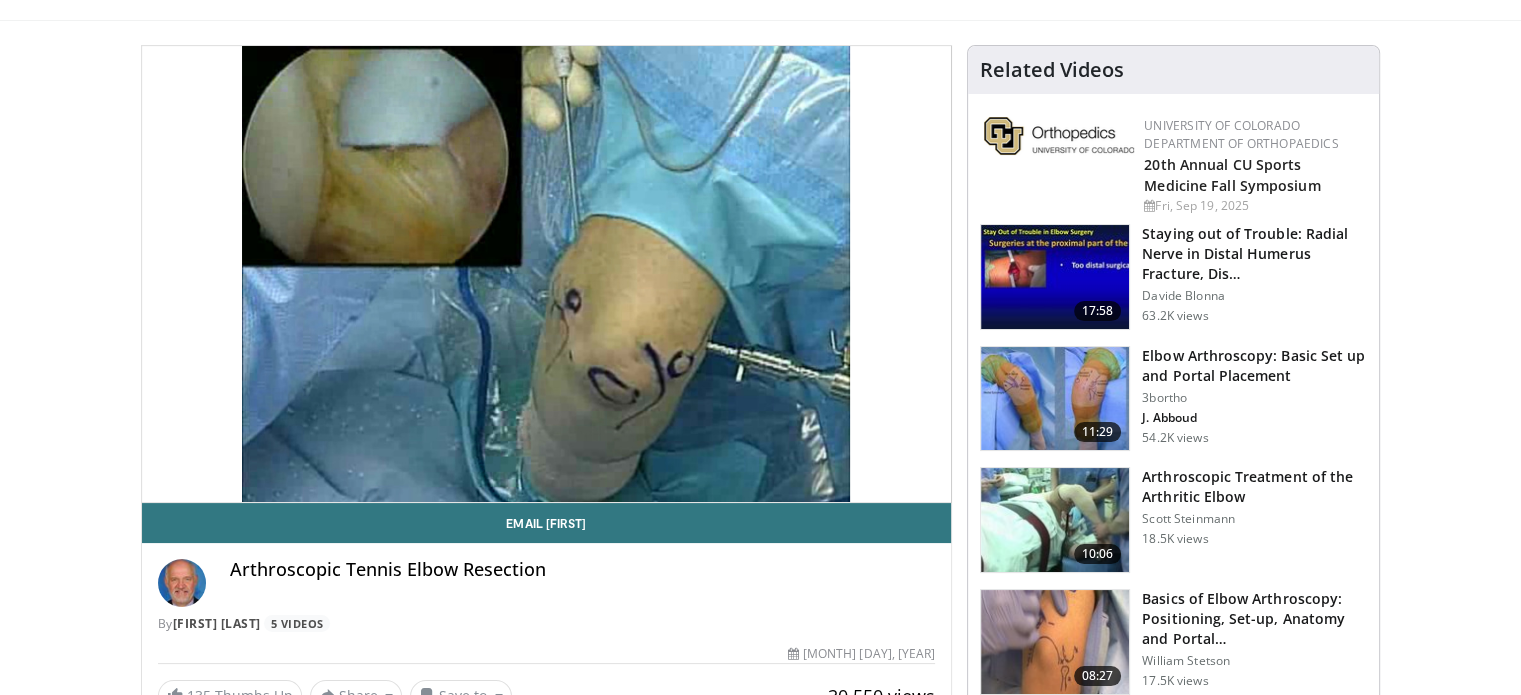 scroll, scrollTop: 108, scrollLeft: 0, axis: vertical 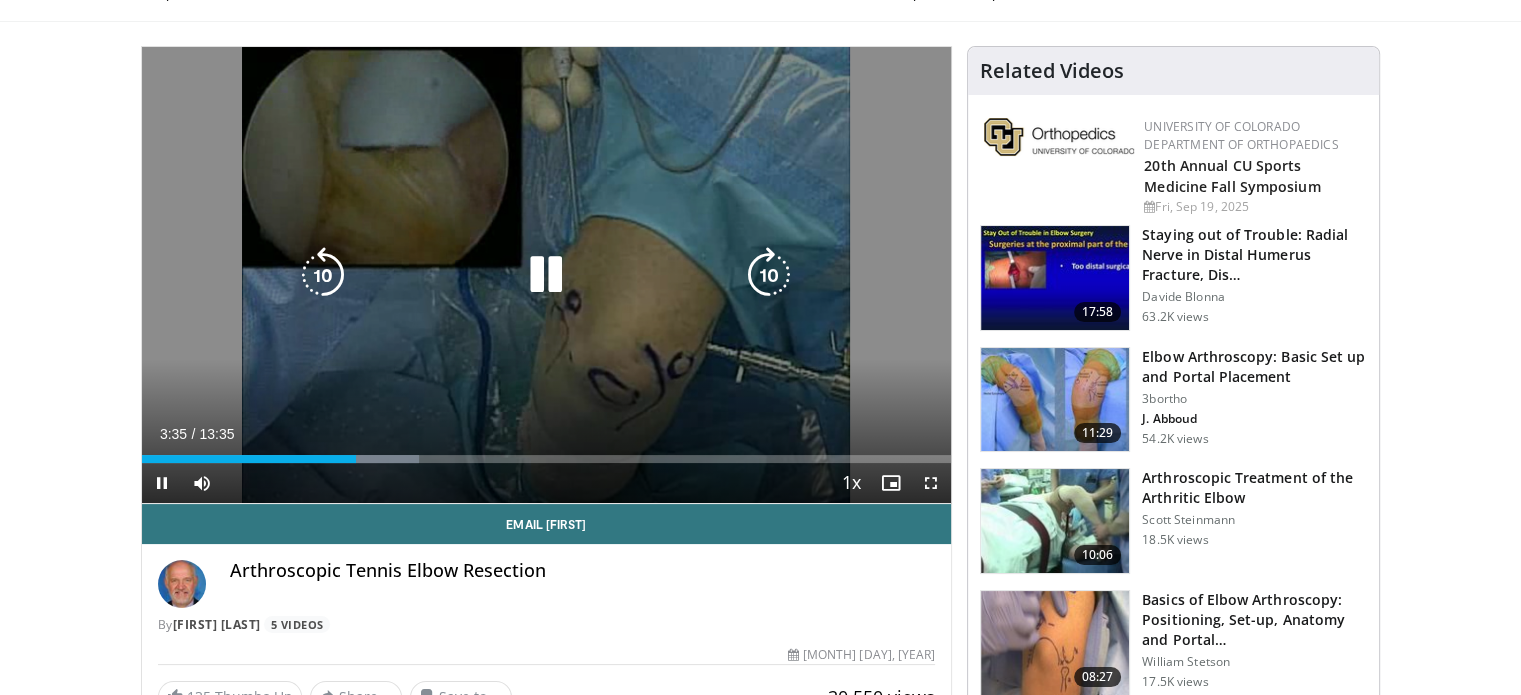 click at bounding box center [546, 275] 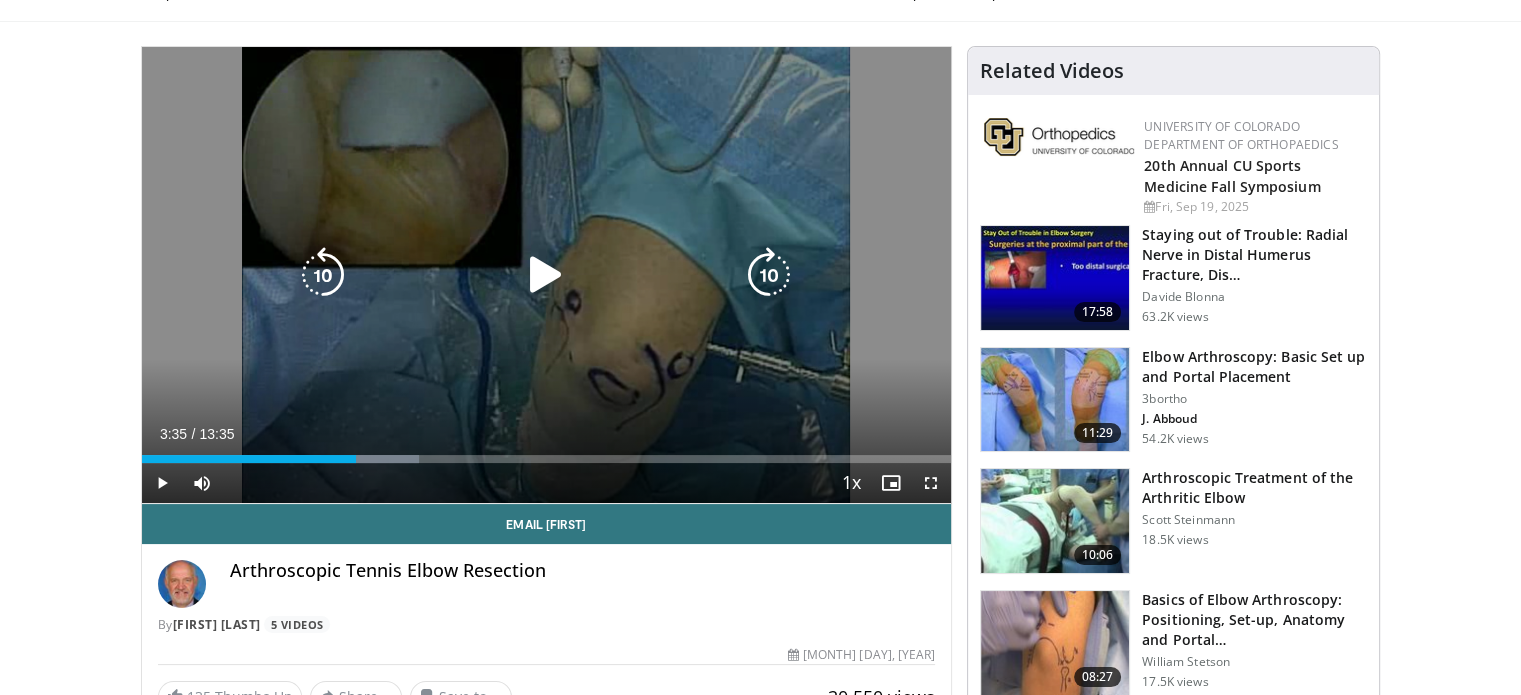 click on "10 seconds
Tap to unmute" at bounding box center (547, 275) 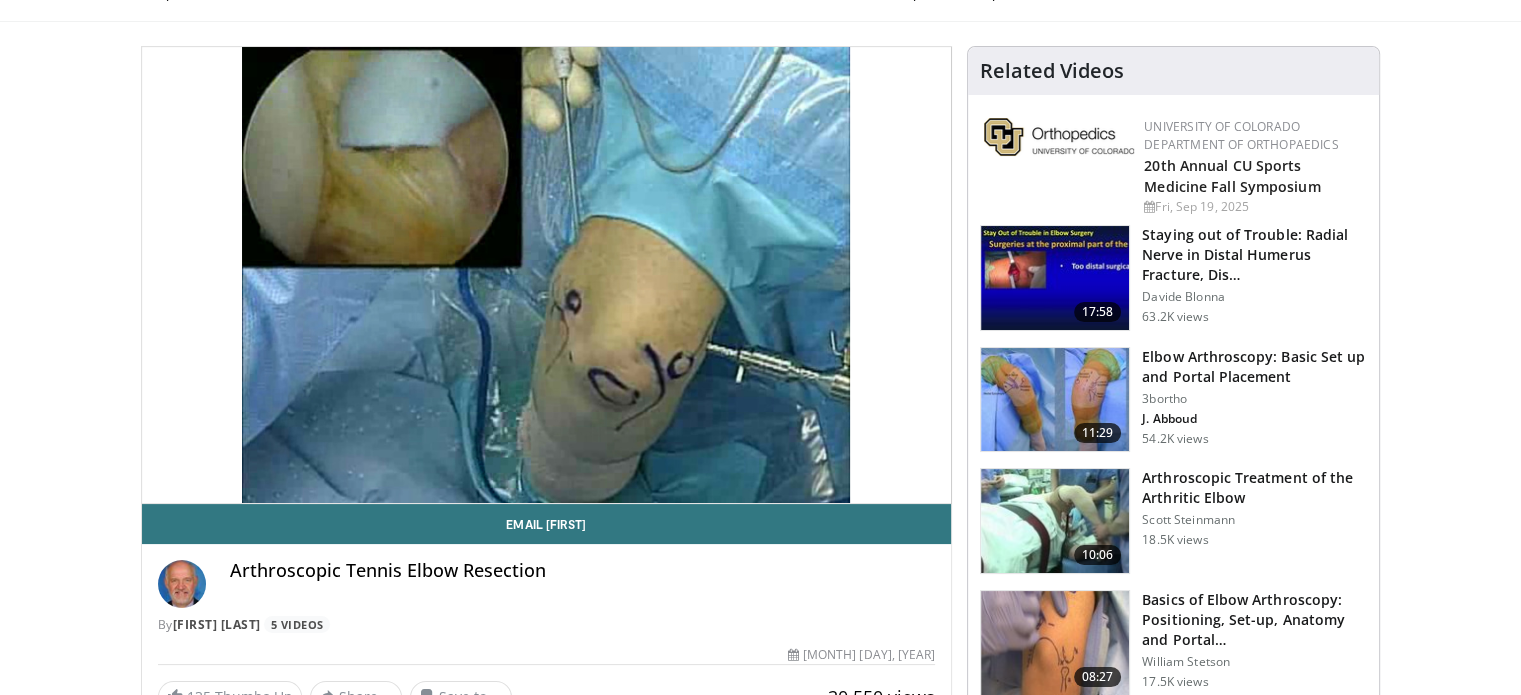 click on "Specialties
Adult & Family Medicine
Allergy, Asthma, Immunology
Anesthesiology
Cardiology
Dental
Dermatology
Endocrinology
Gastroenterology & Hepatology
General Surgery
Hematology & Oncology
Infectious Disease
Nephrology
Neurology
Neurosurgery
Obstetrics & Gynecology
Ophthalmology
Oral Maxillofacial
Orthopaedics
Otolaryngology
Pediatrics
Plastic Surgery
Podiatry
Psychiatry
Pulmonology
Radiation Oncology
Radiology
Rheumatology
Urology" at bounding box center (760, 1997) 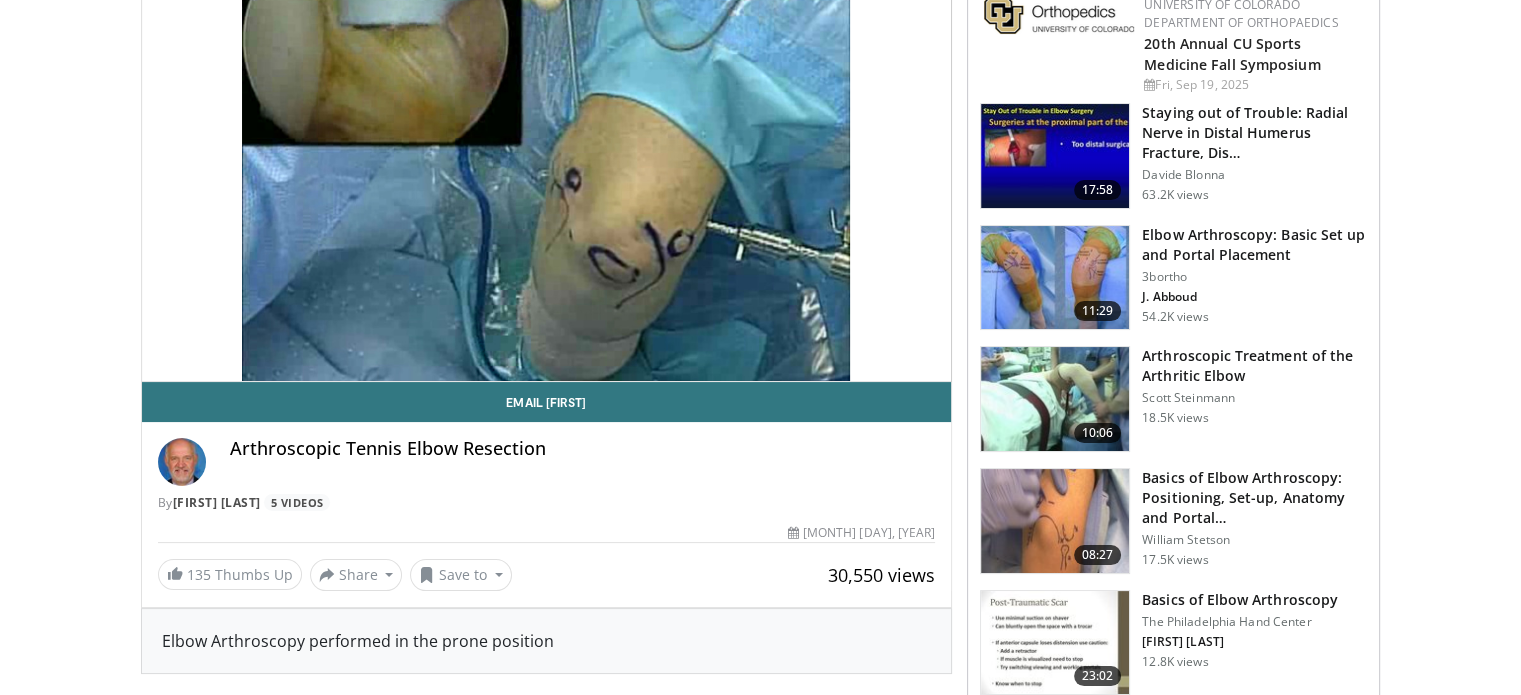 scroll, scrollTop: 0, scrollLeft: 0, axis: both 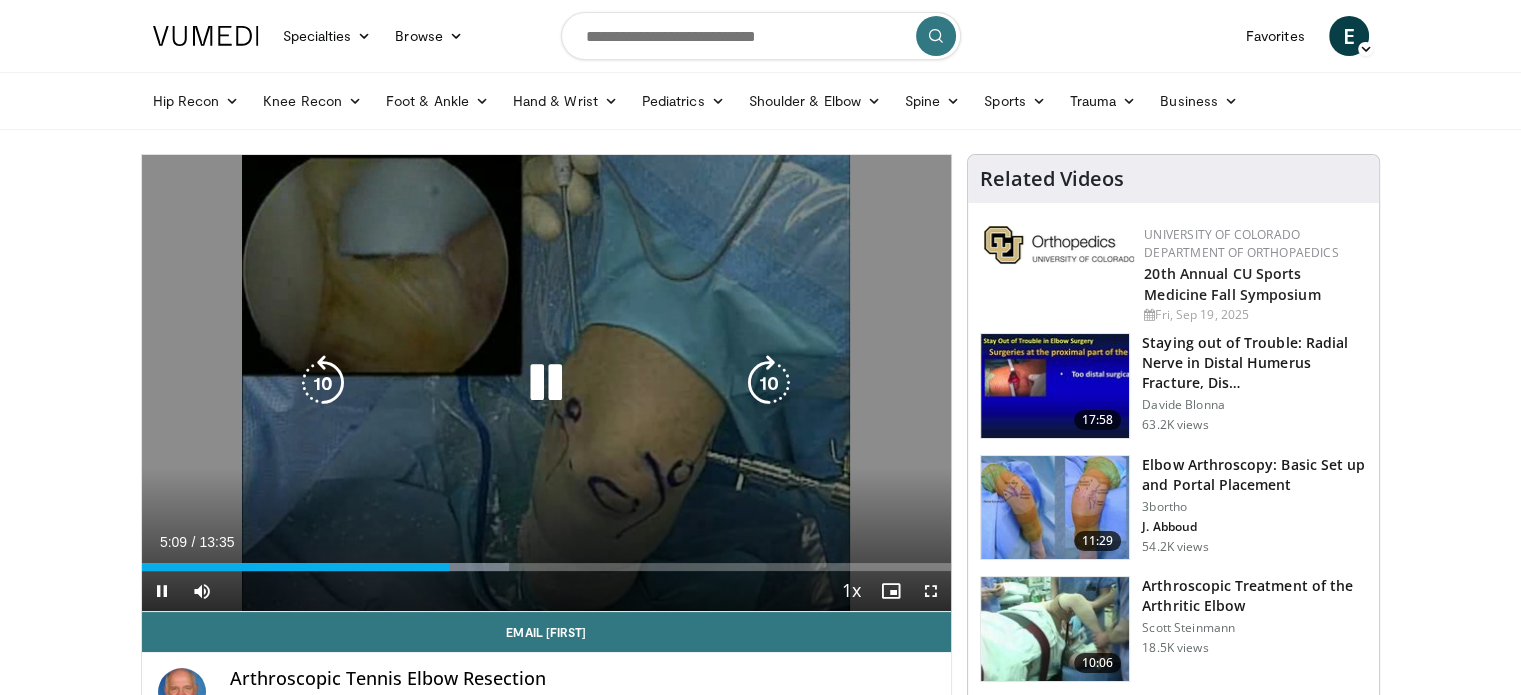 click at bounding box center (546, 383) 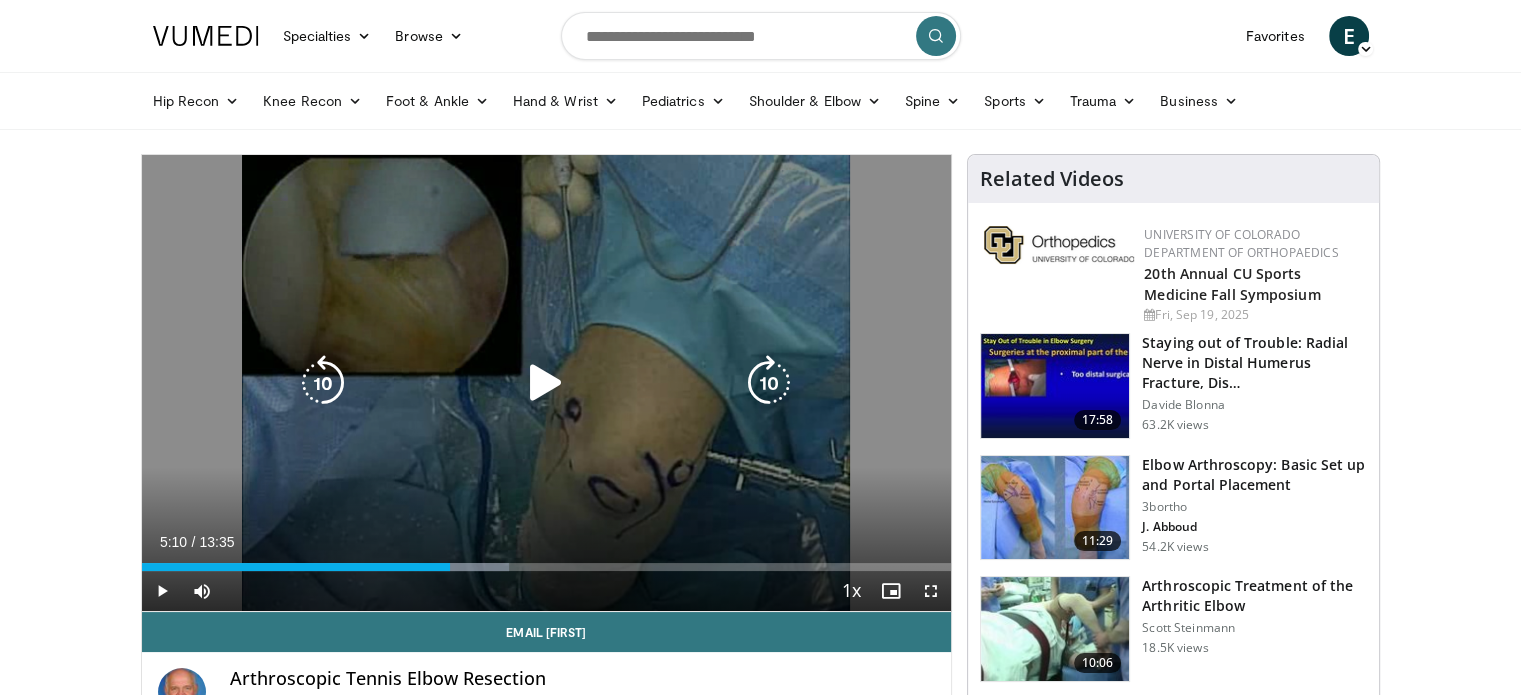 click at bounding box center (546, 383) 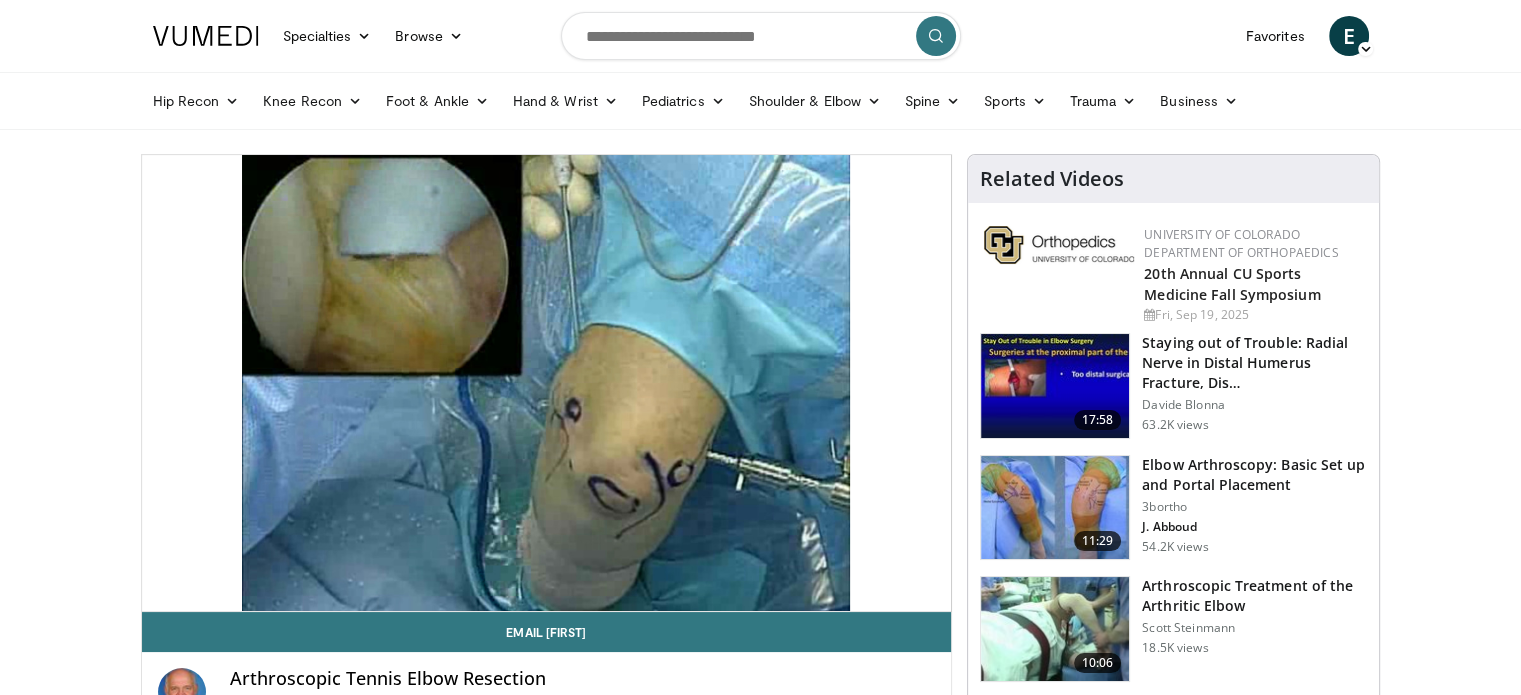 type 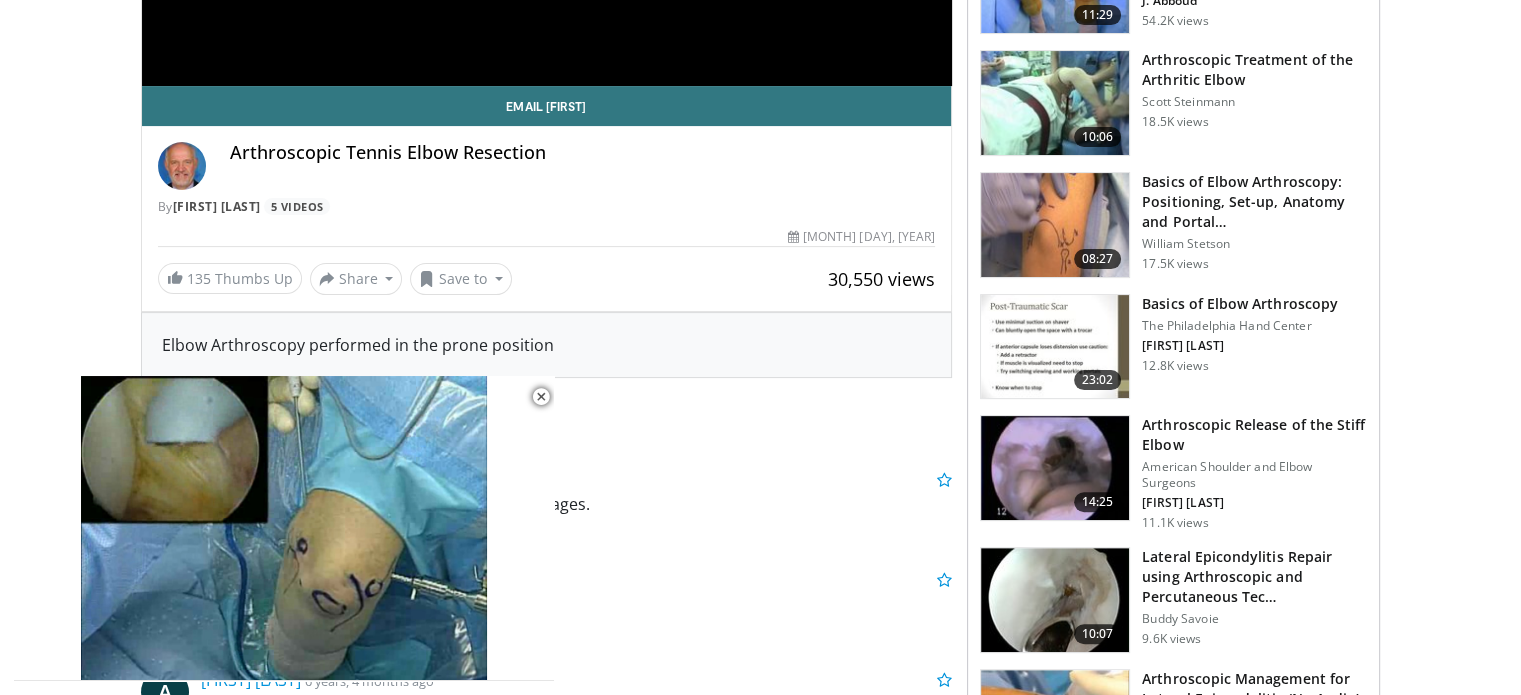 scroll, scrollTop: 600, scrollLeft: 0, axis: vertical 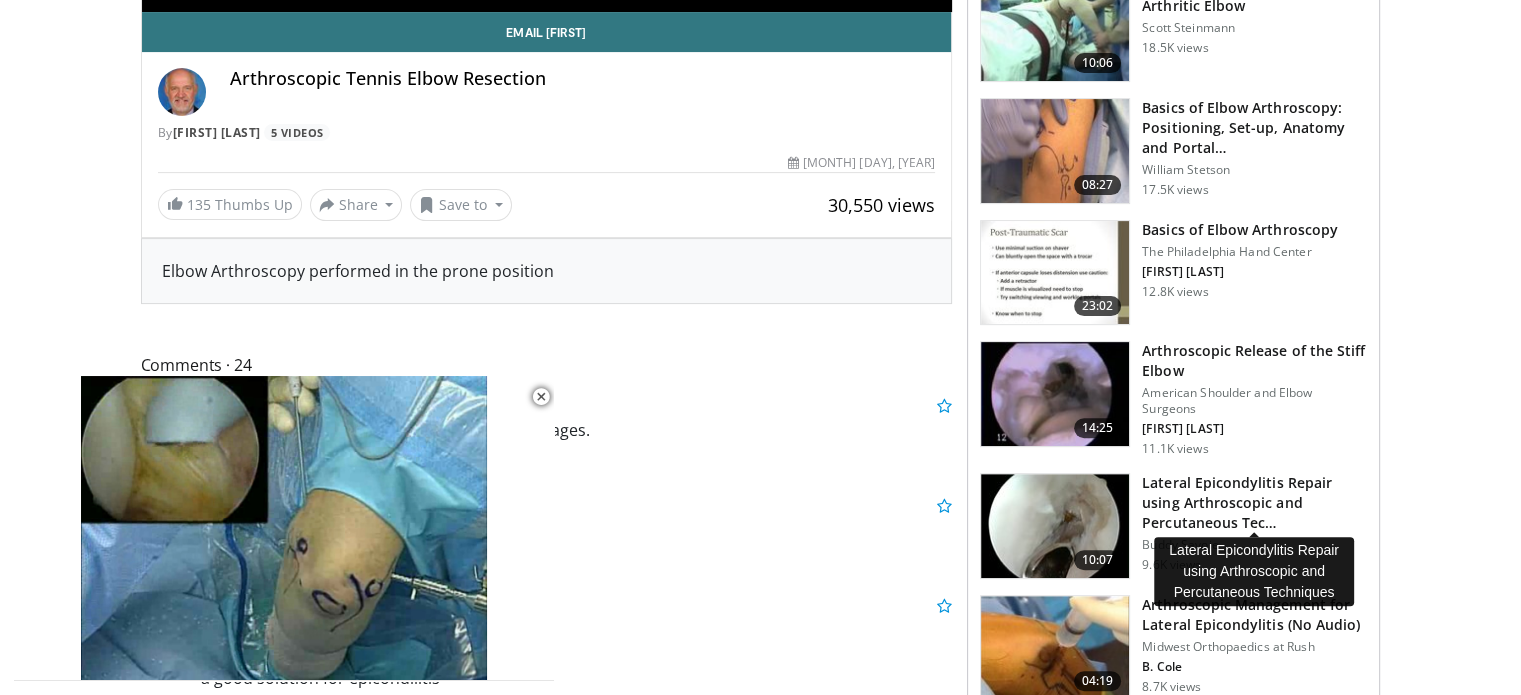 click on "Lateral Epicondylitis Repair using Arthroscopic and Percutaneous Tec…" at bounding box center [1254, 503] 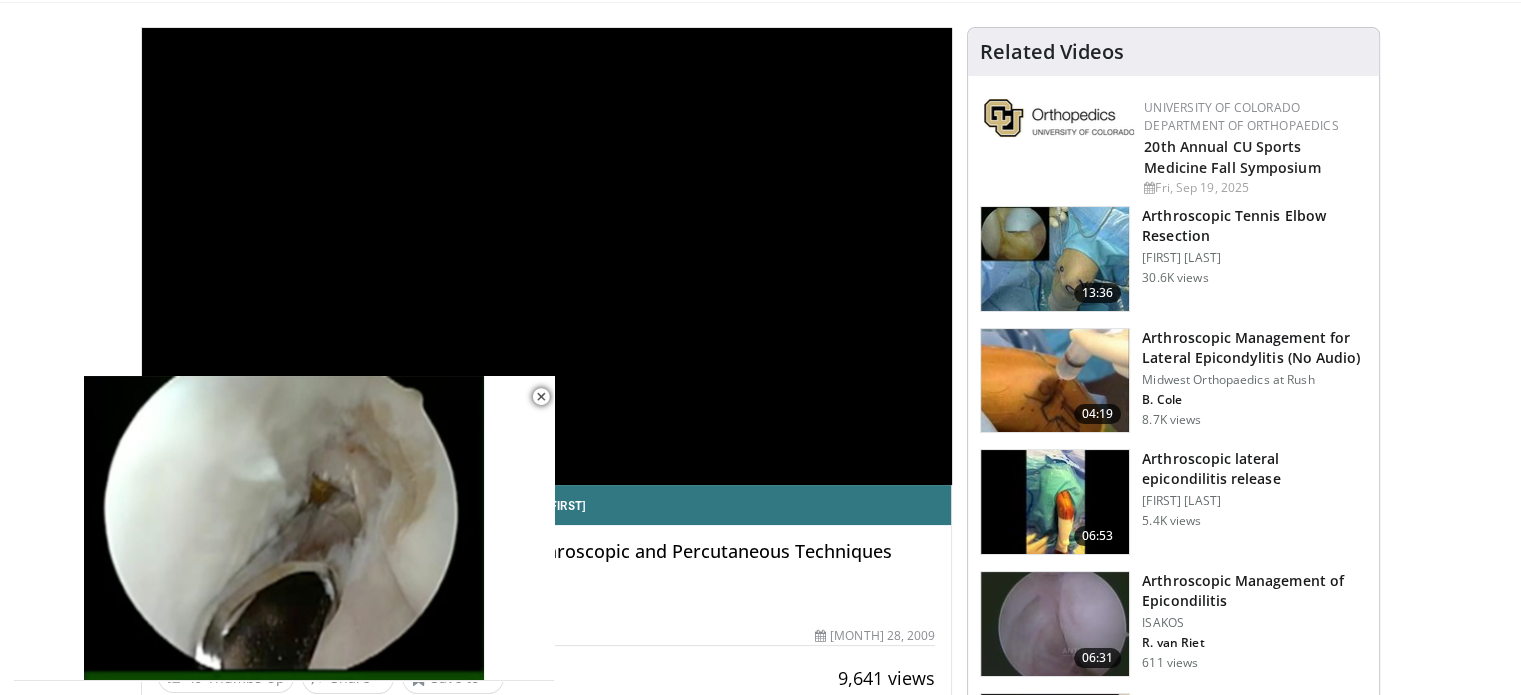 scroll, scrollTop: 108, scrollLeft: 0, axis: vertical 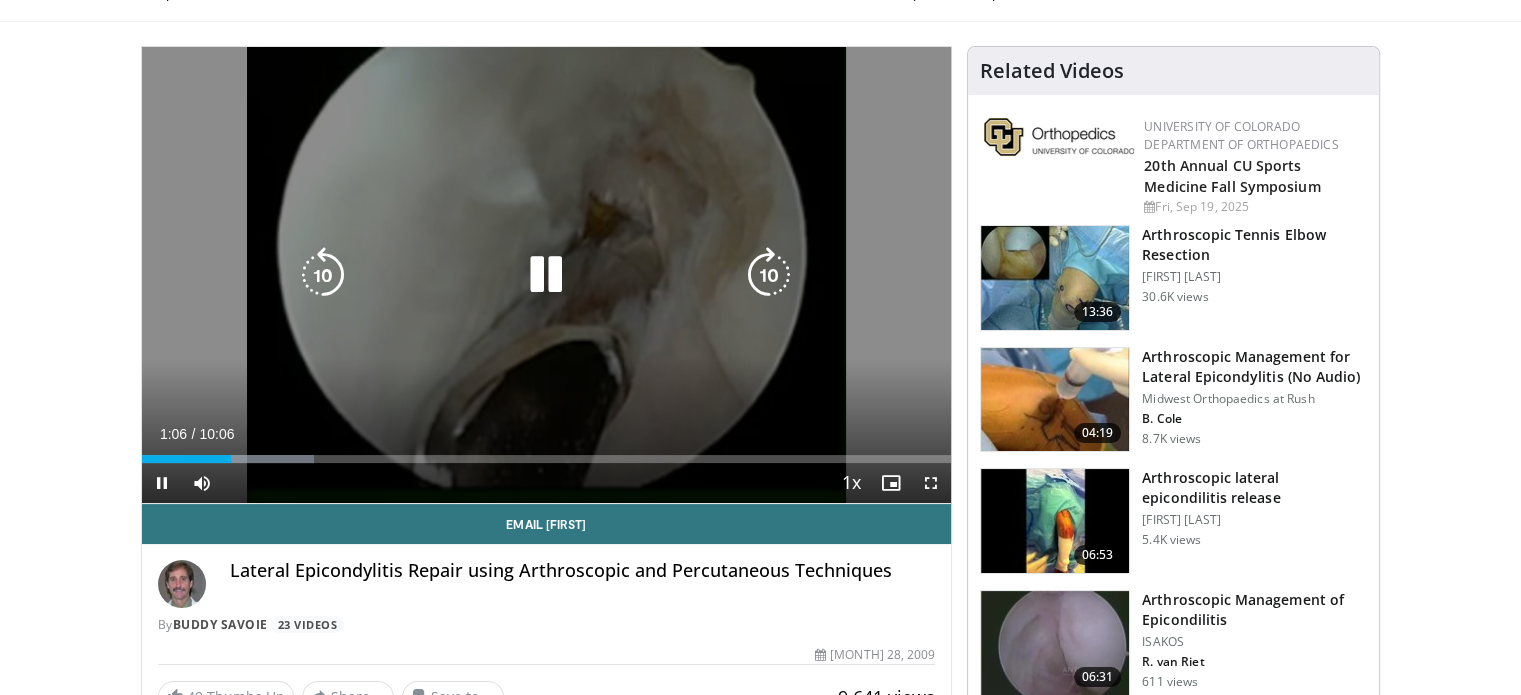 click at bounding box center [546, 275] 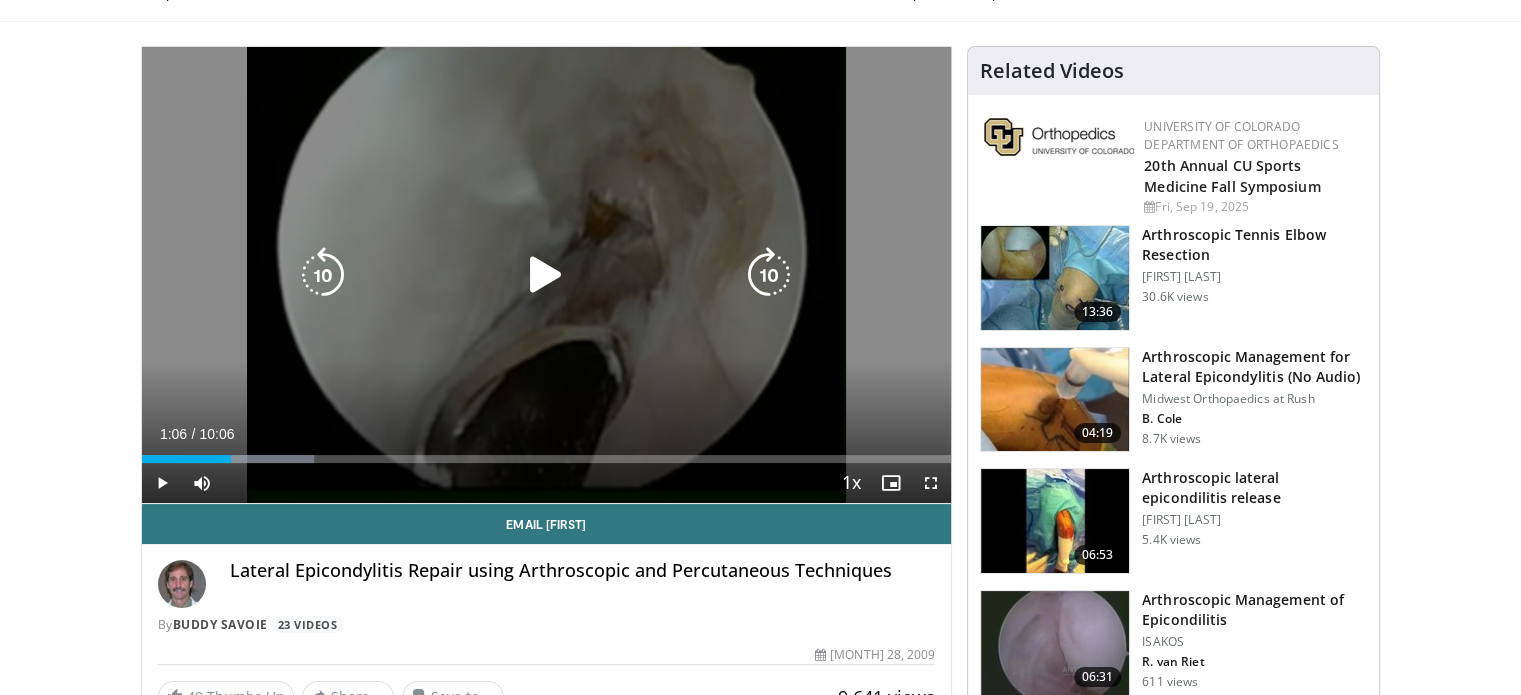 click at bounding box center [546, 275] 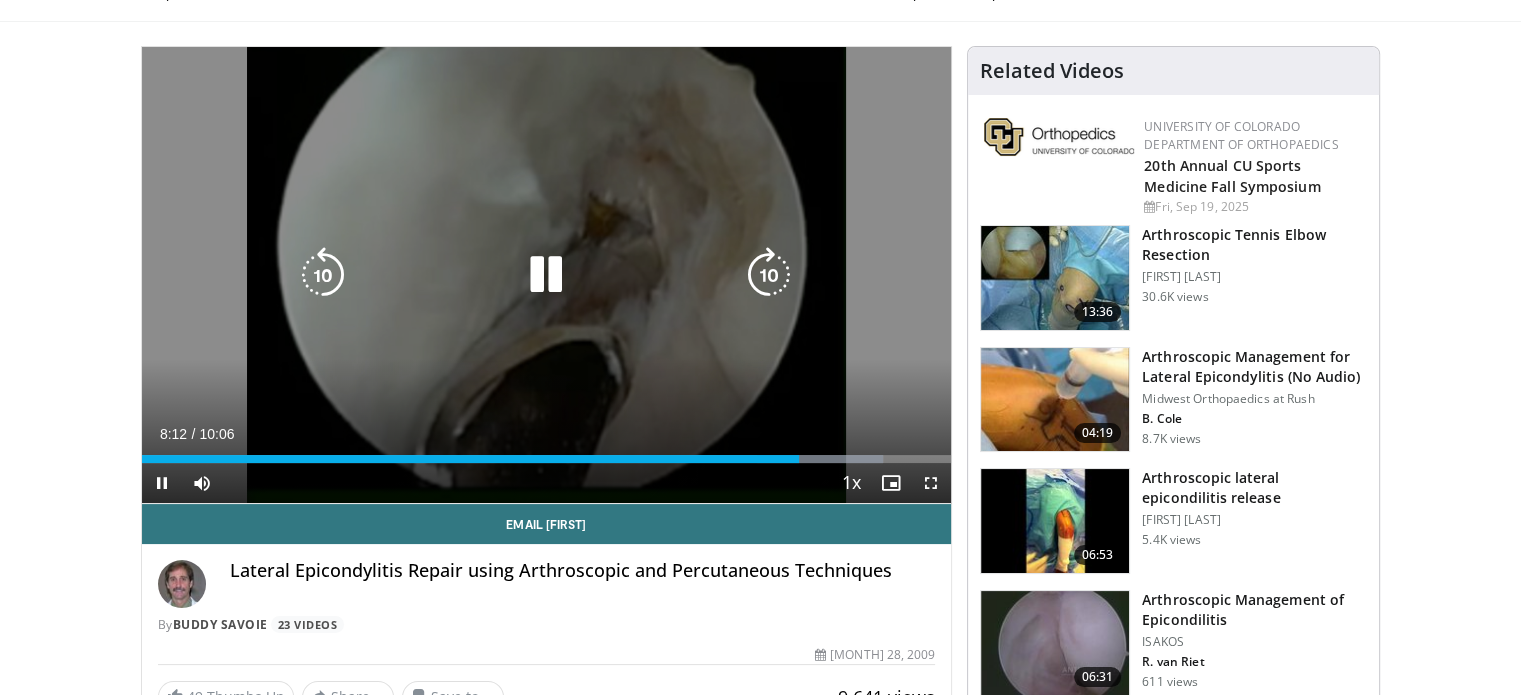 click at bounding box center (546, 275) 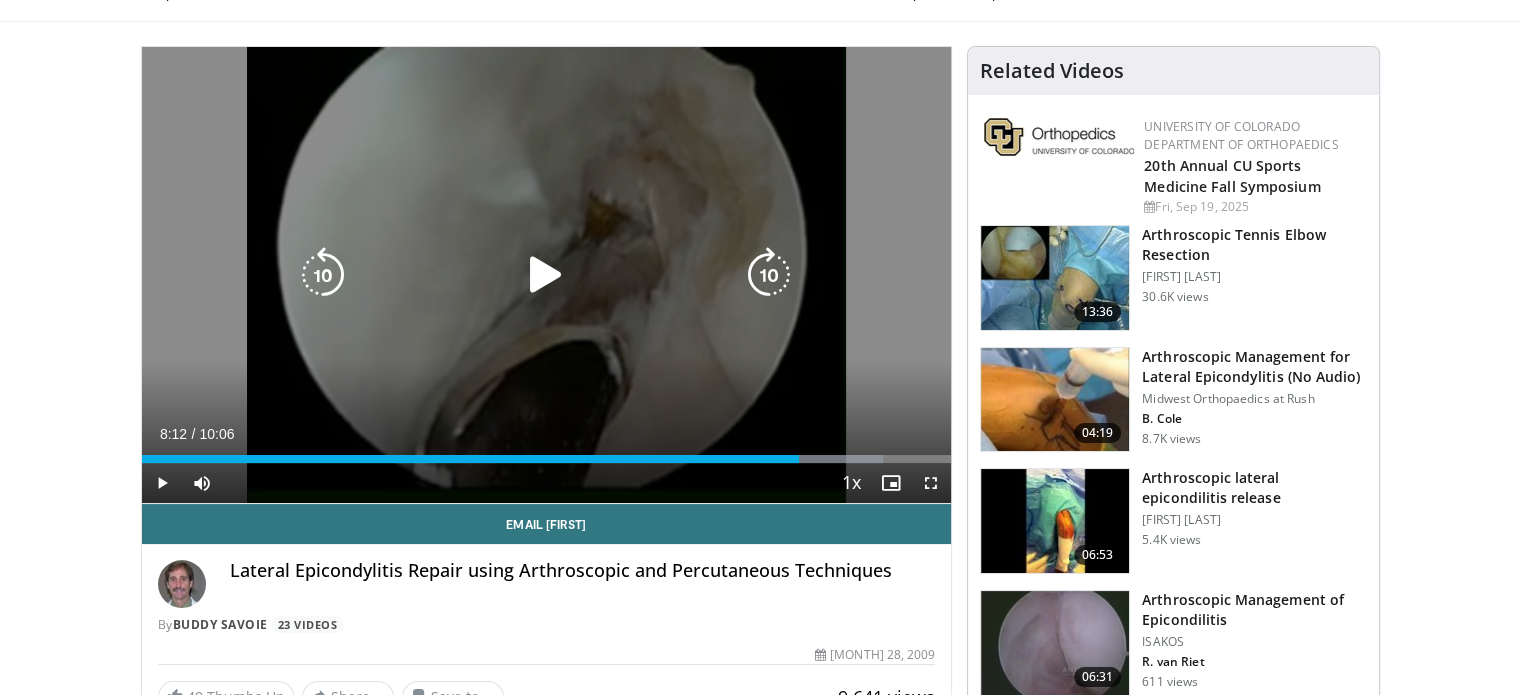 click at bounding box center [546, 275] 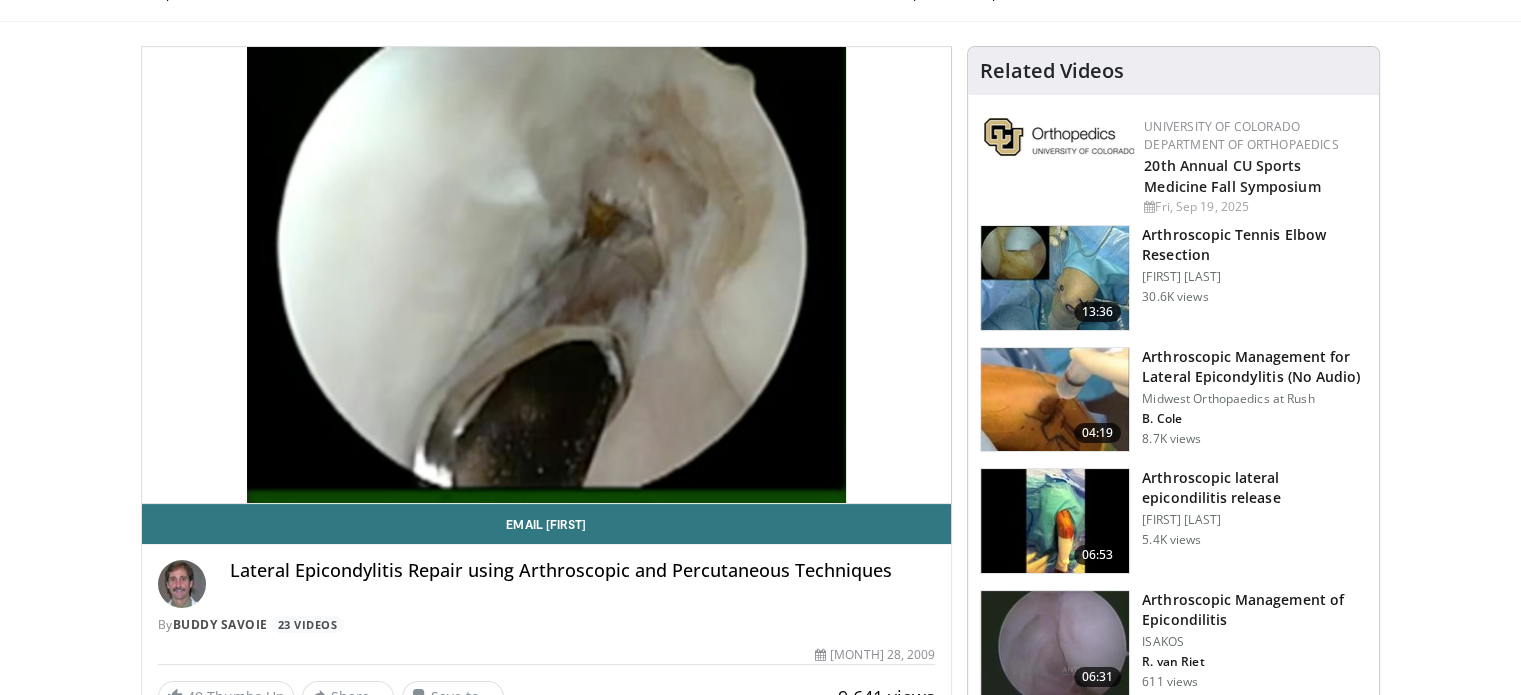 type 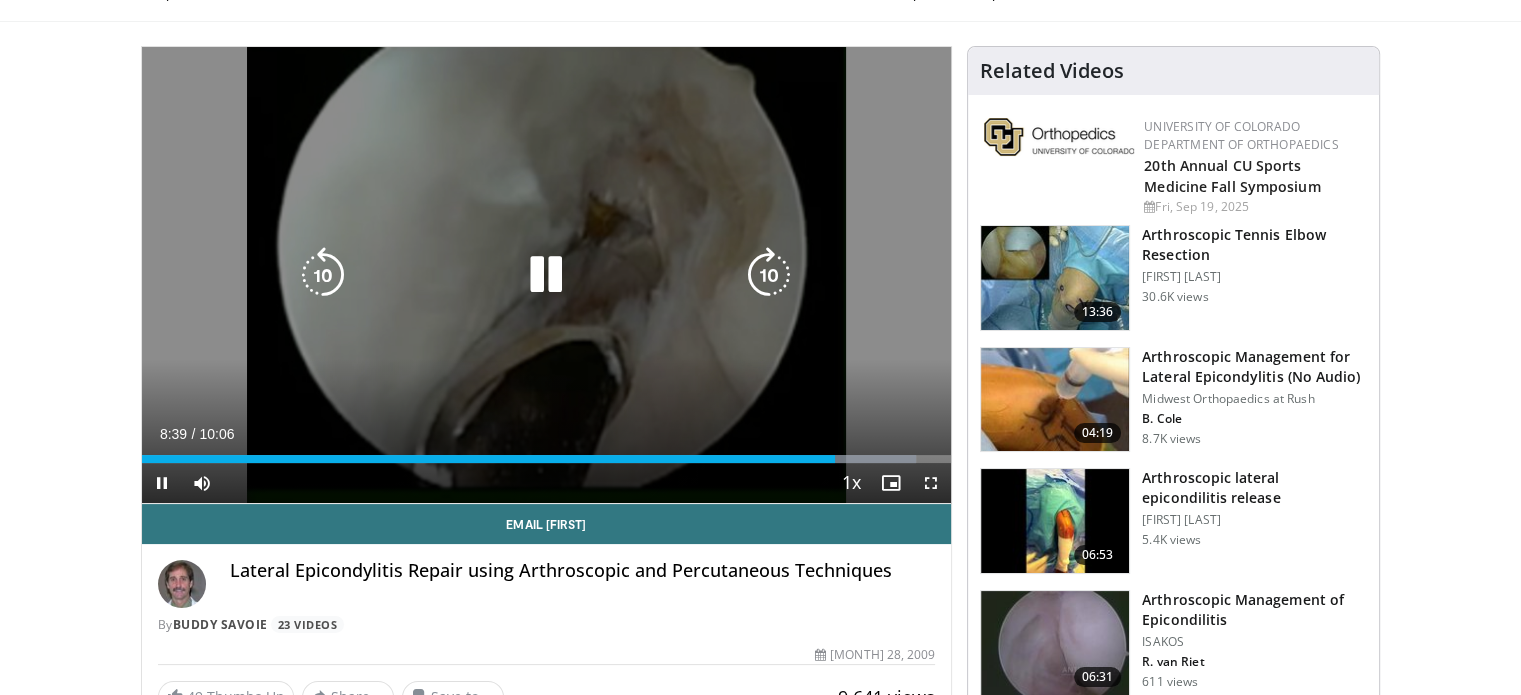click at bounding box center [546, 275] 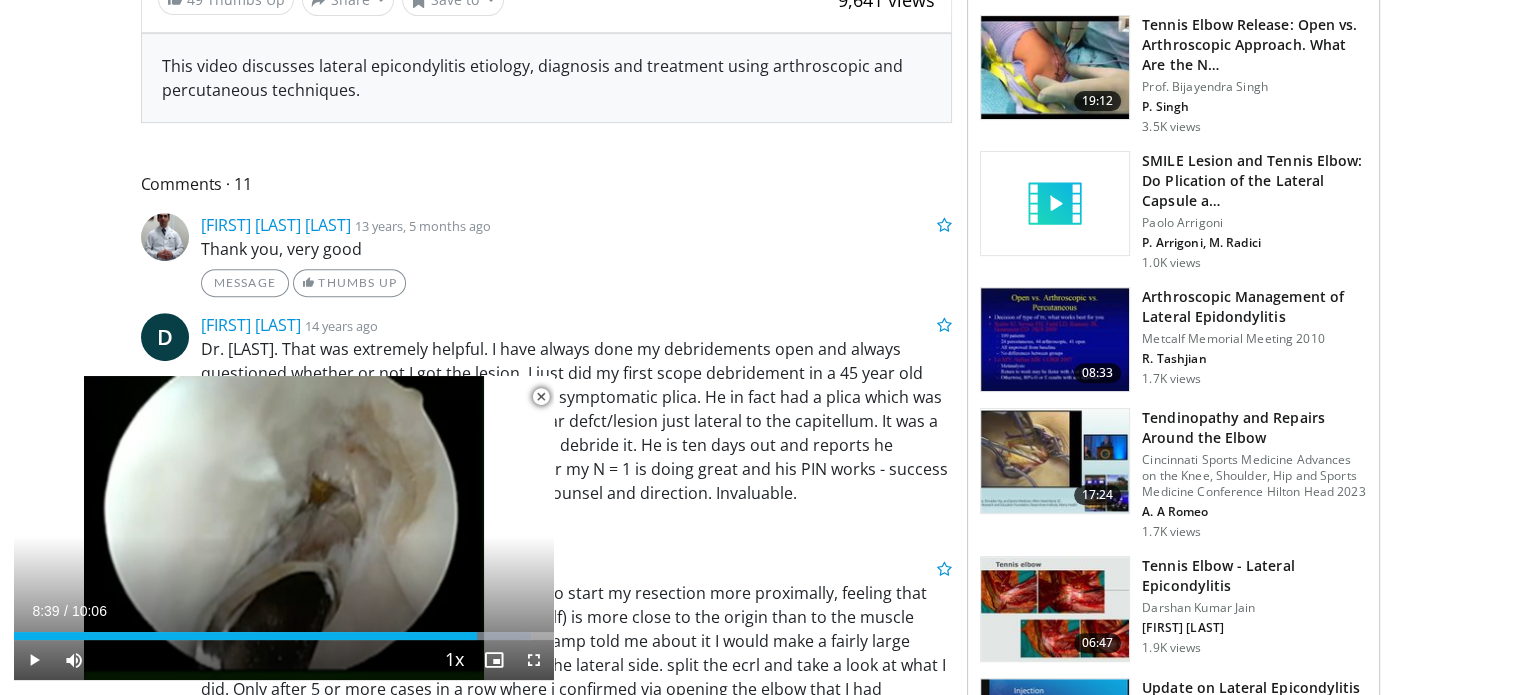 scroll, scrollTop: 808, scrollLeft: 0, axis: vertical 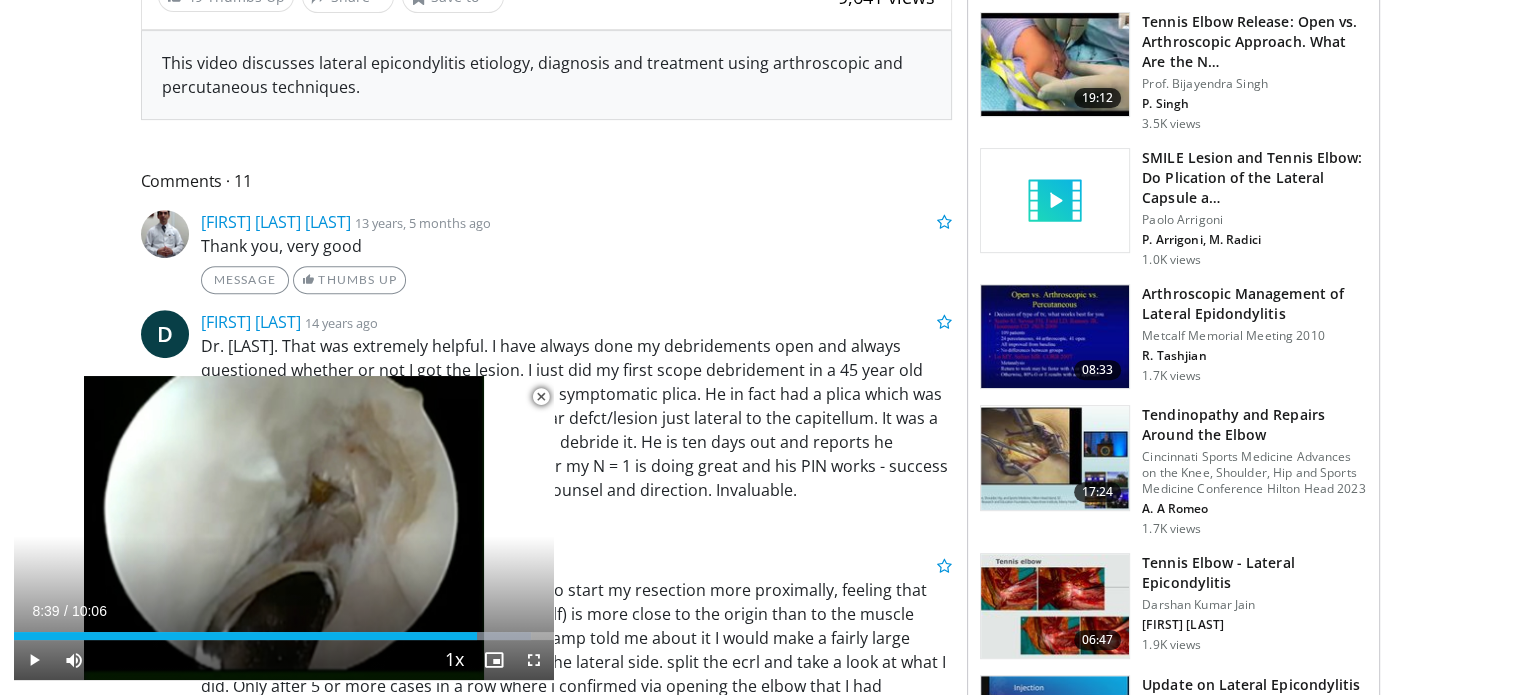 click at bounding box center (541, 397) 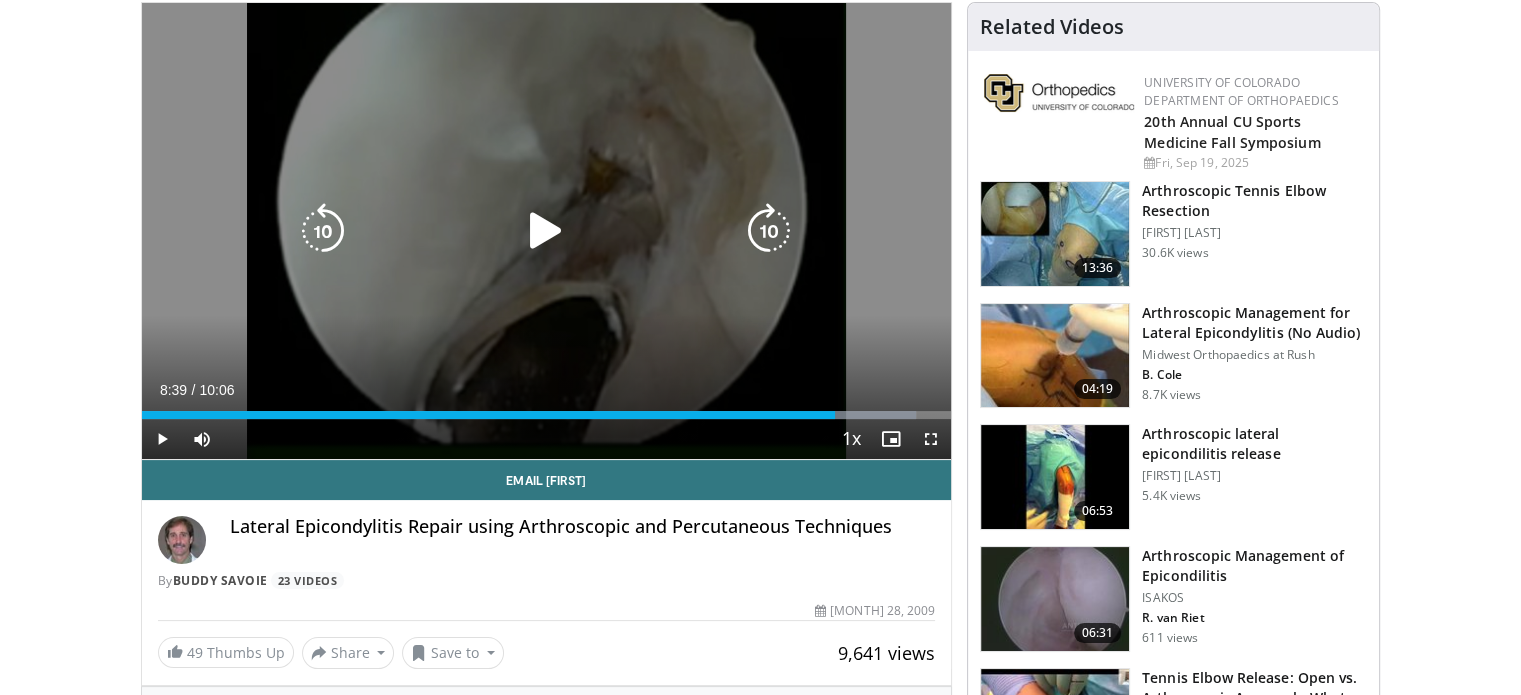 scroll, scrollTop: 151, scrollLeft: 0, axis: vertical 